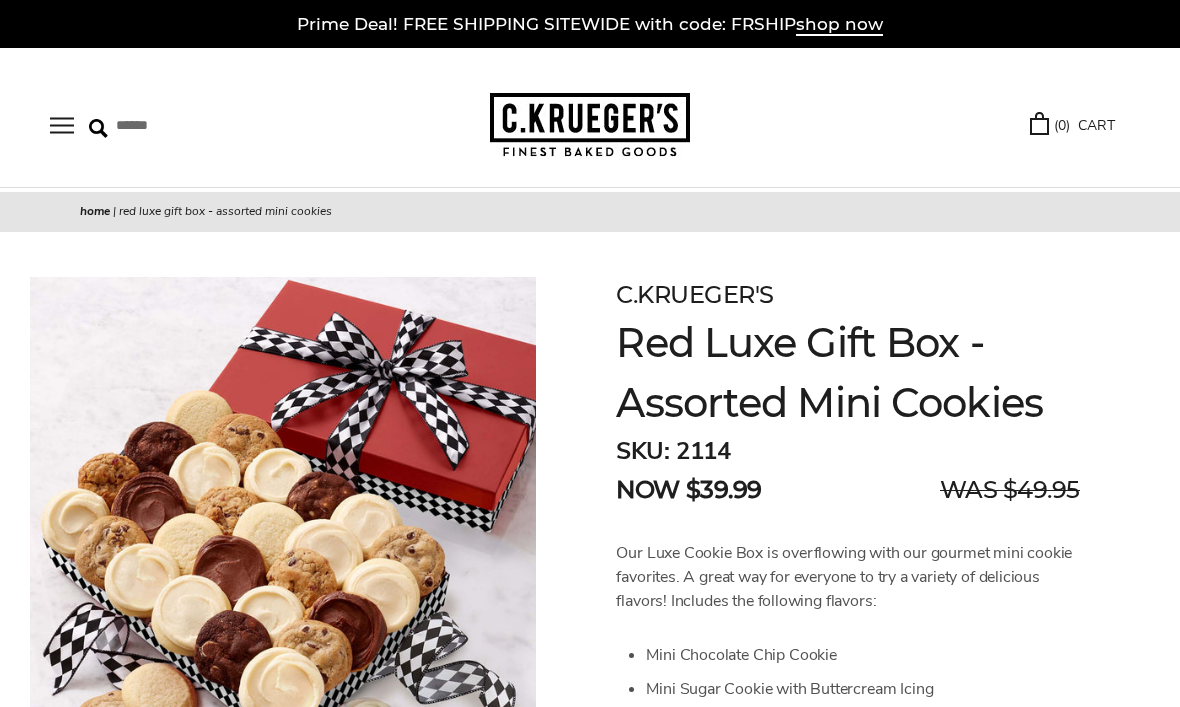 scroll, scrollTop: 0, scrollLeft: 0, axis: both 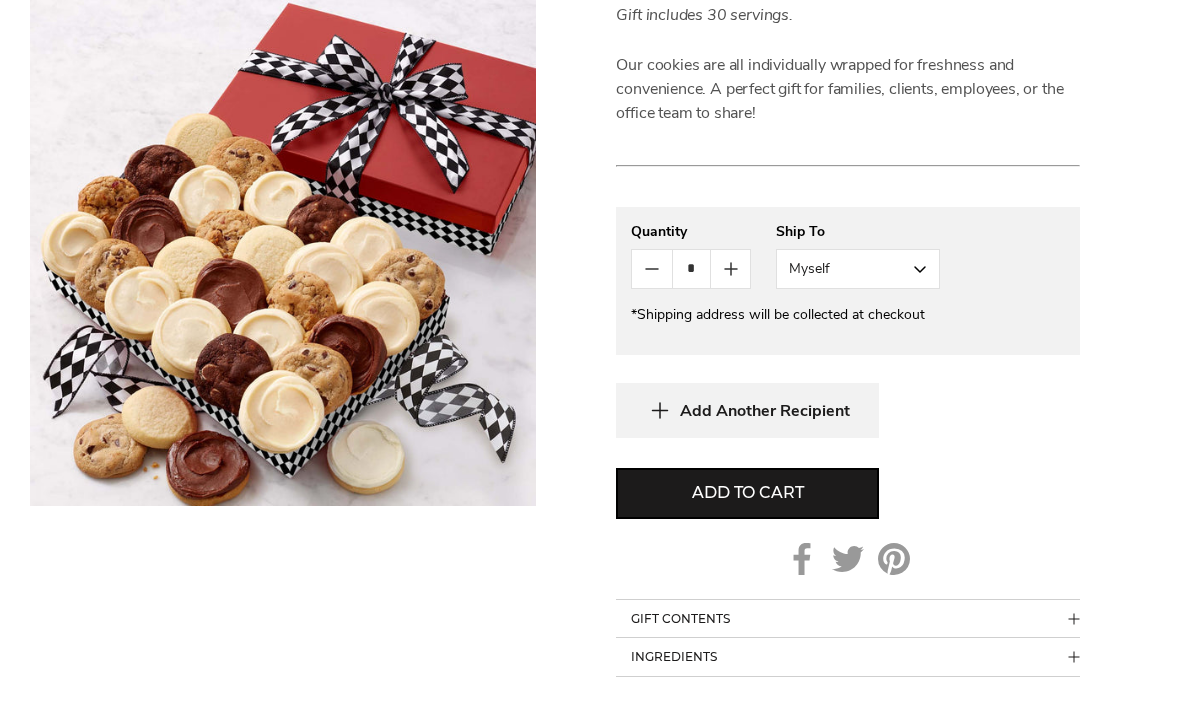 click on "Add to cart" at bounding box center (747, 493) 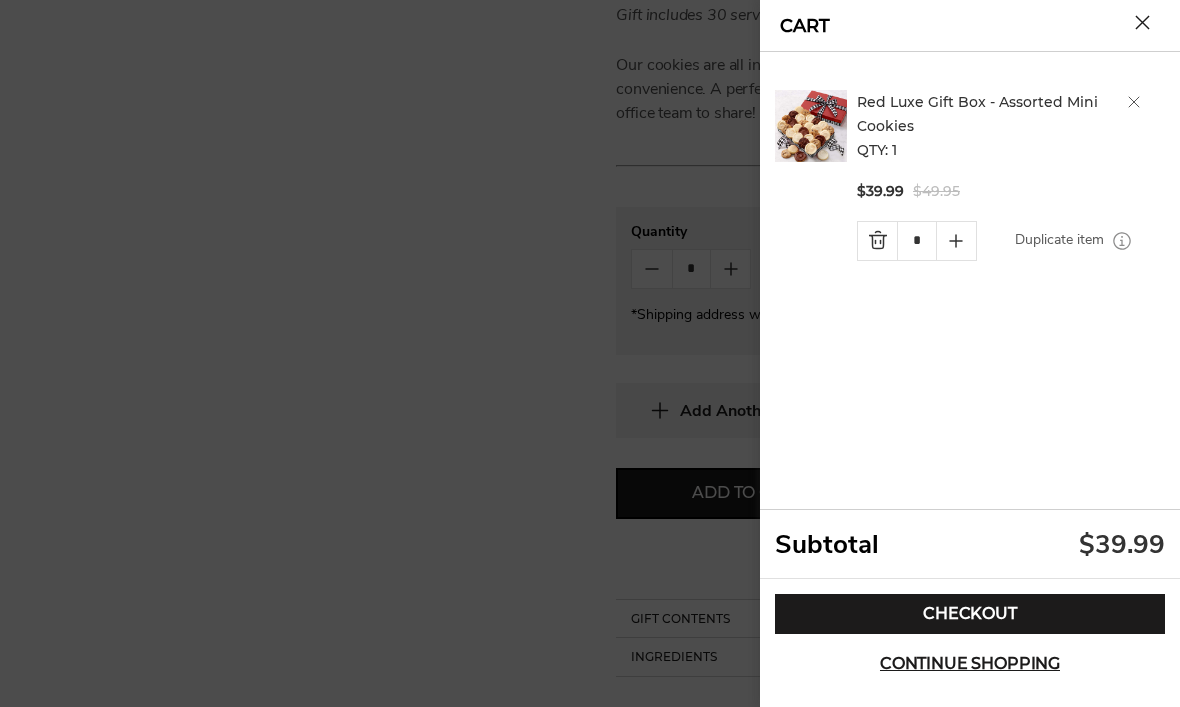 click on "Continue shopping" at bounding box center [970, 664] 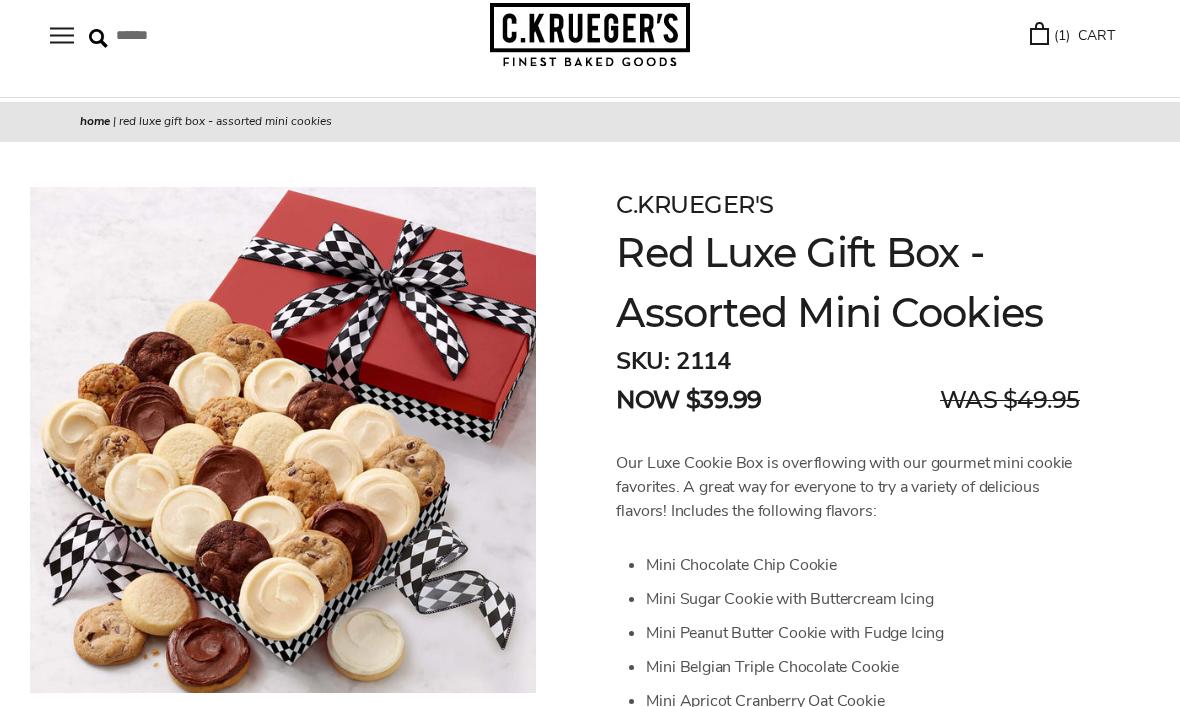 scroll, scrollTop: 0, scrollLeft: 0, axis: both 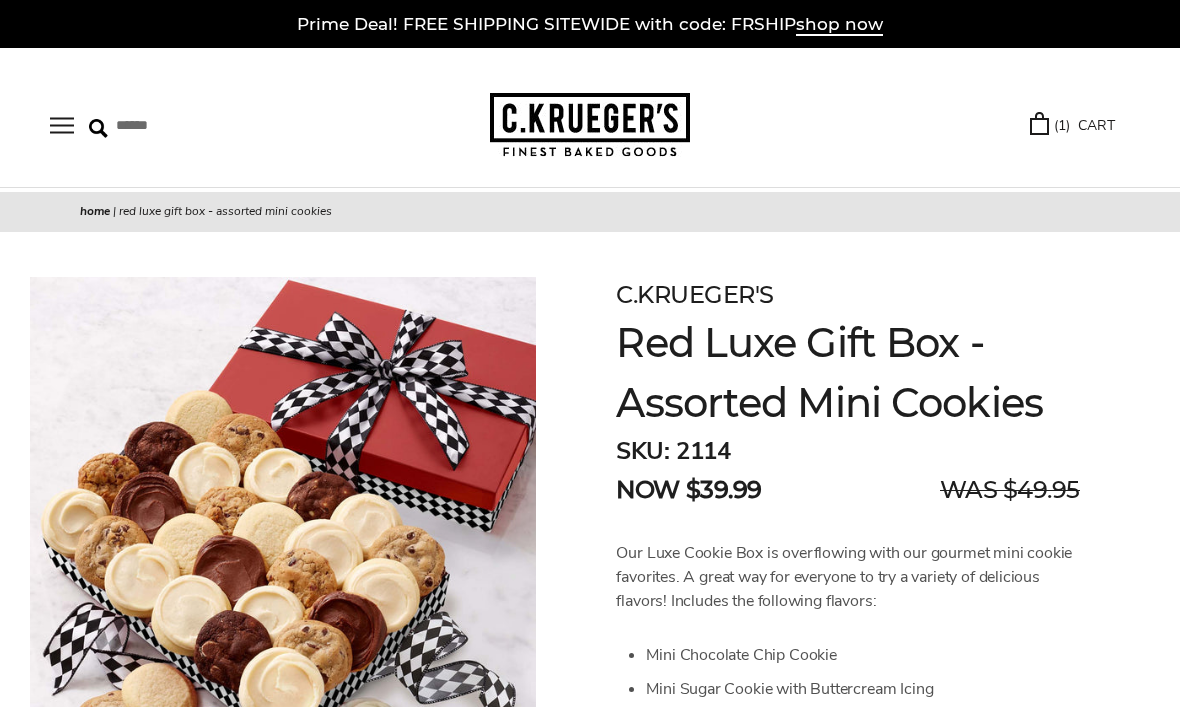 click at bounding box center [62, 125] 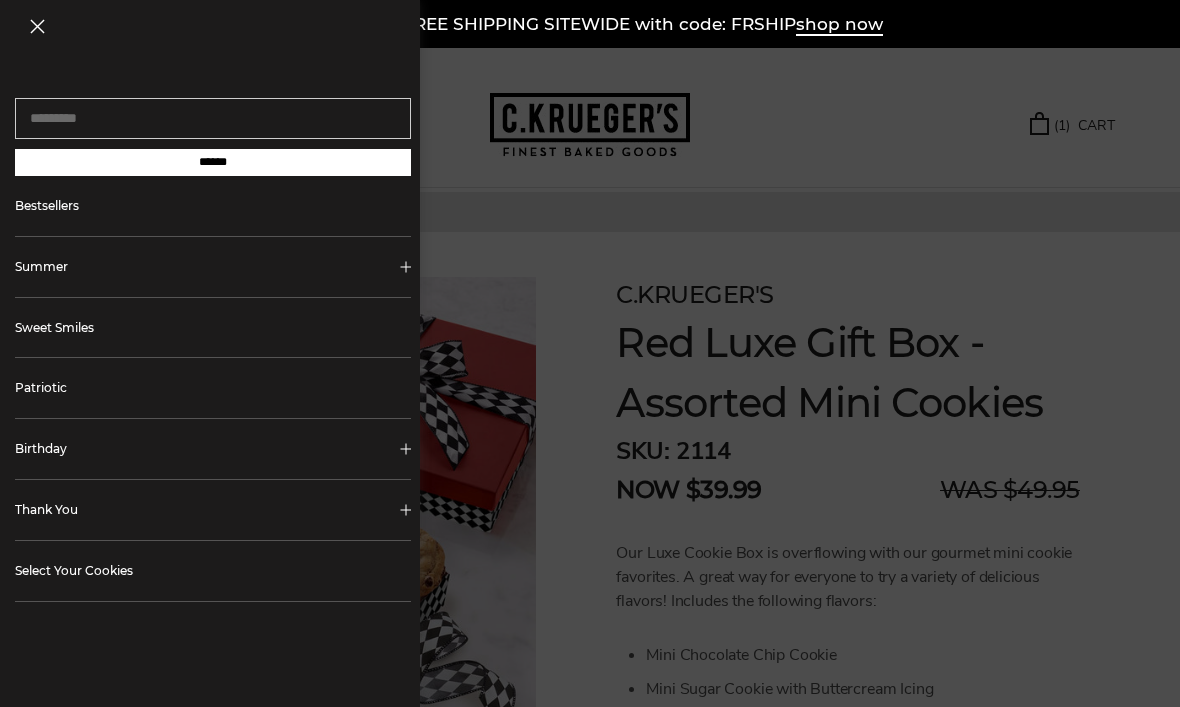 click on "Bestsellers" at bounding box center (213, 206) 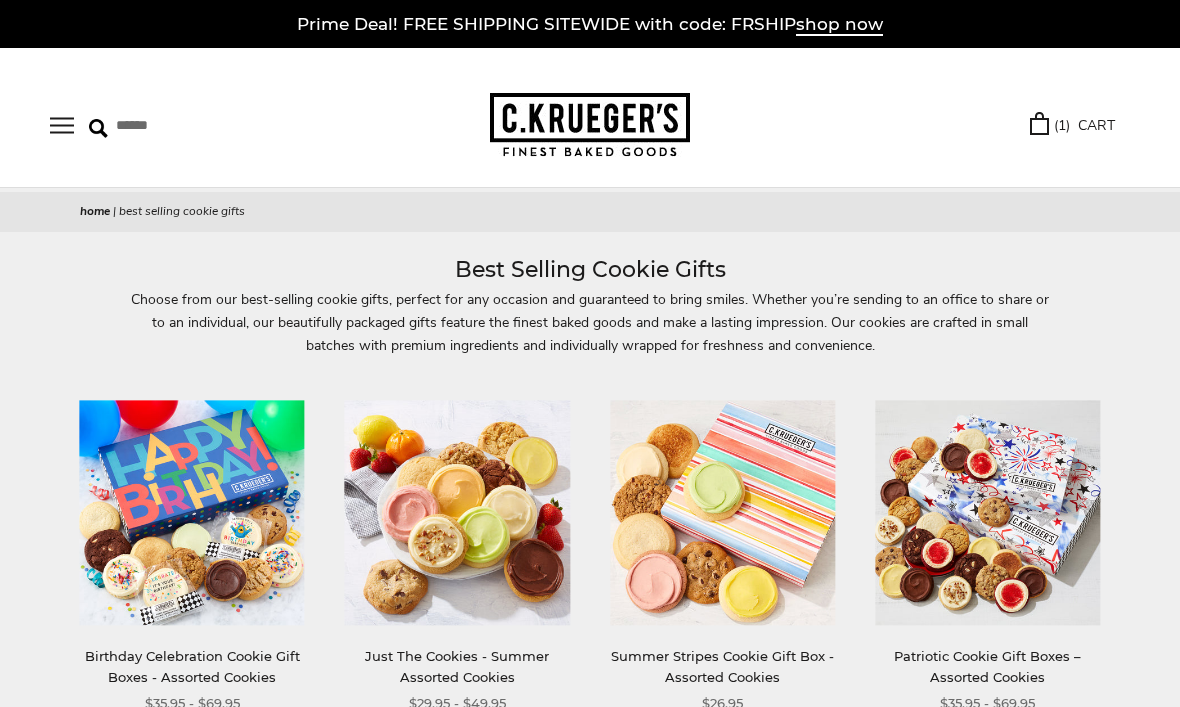 scroll, scrollTop: 0, scrollLeft: 0, axis: both 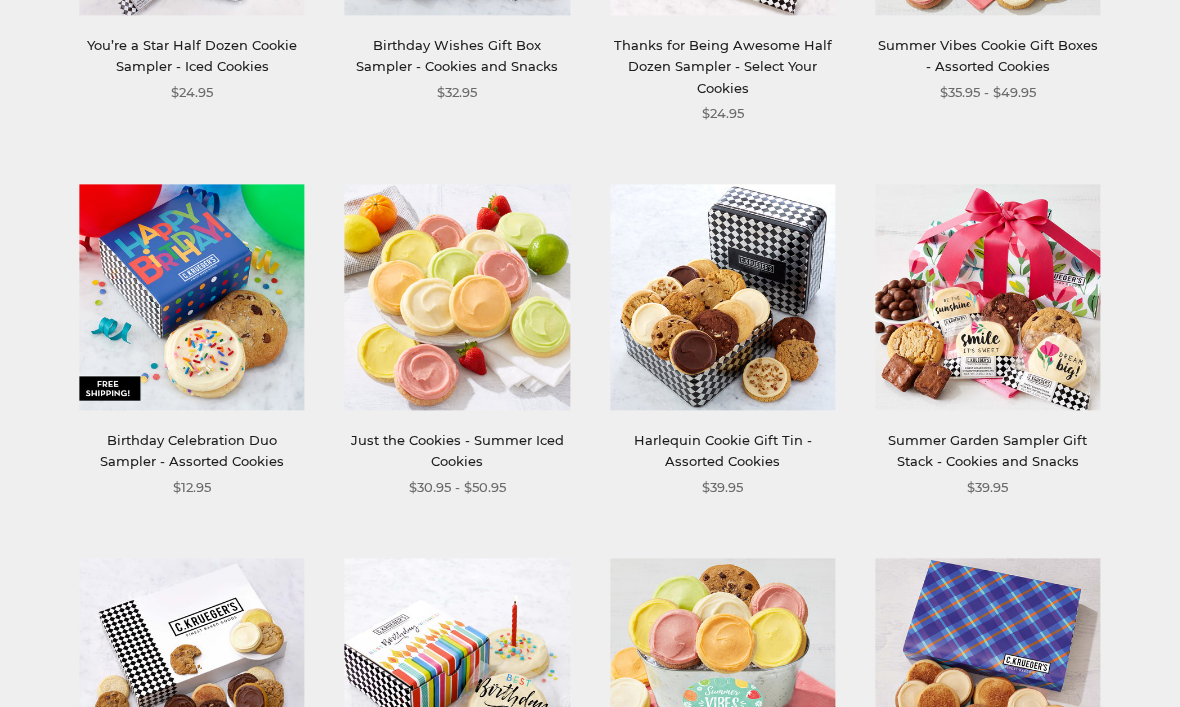 click at bounding box center (457, 298) 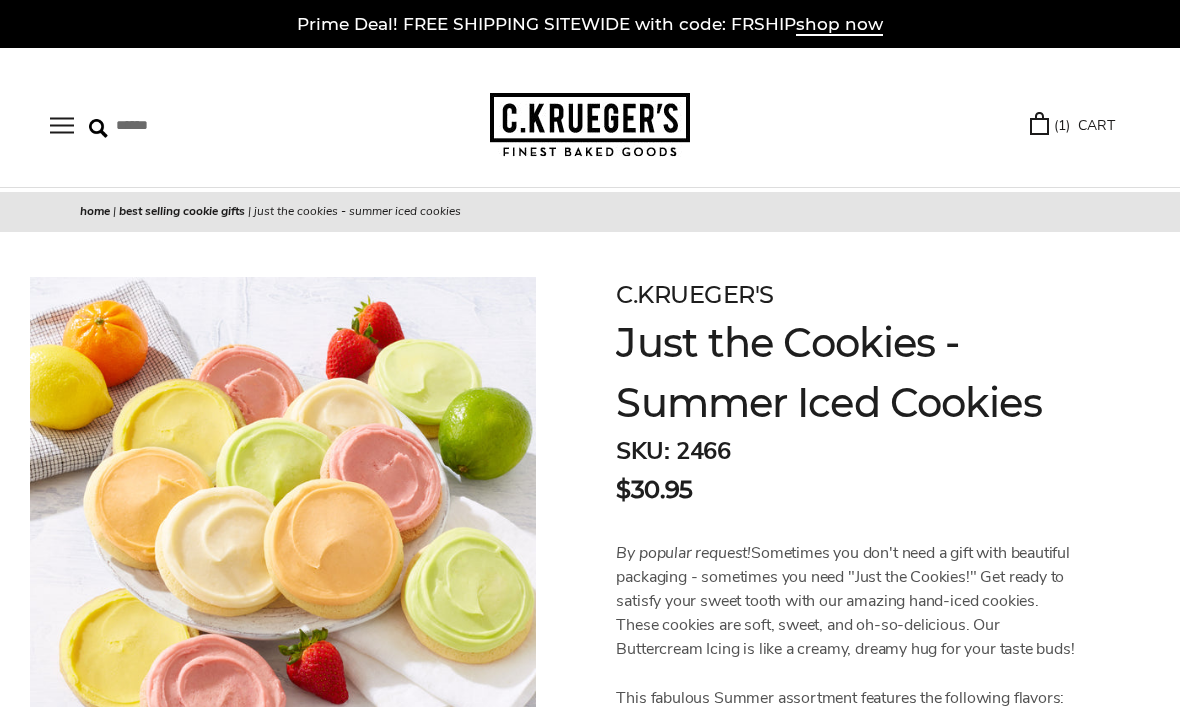 scroll, scrollTop: 0, scrollLeft: 0, axis: both 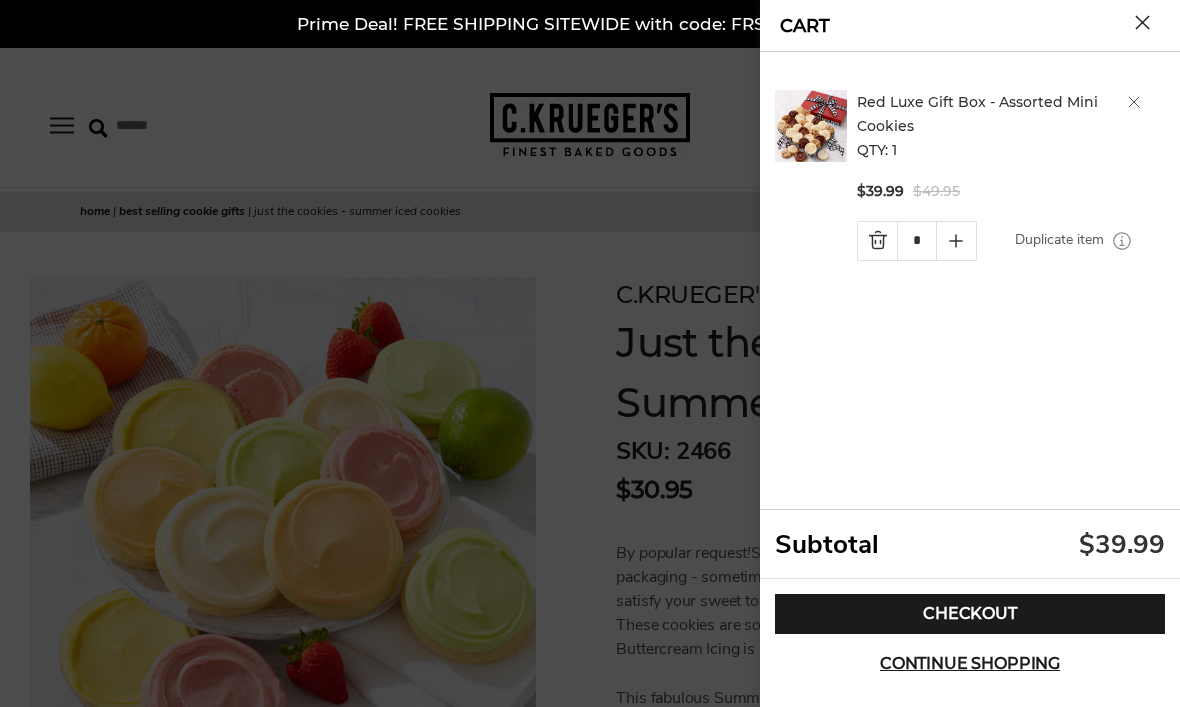 click on "Checkout" at bounding box center (970, 614) 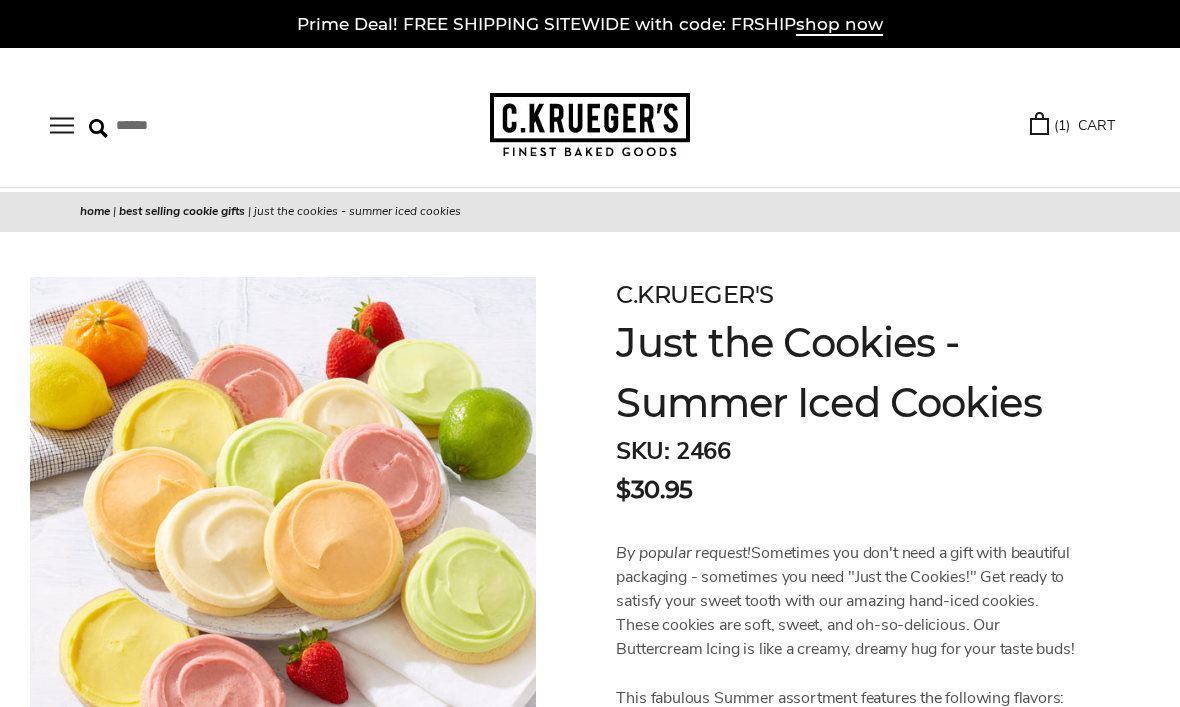 click at bounding box center (62, 125) 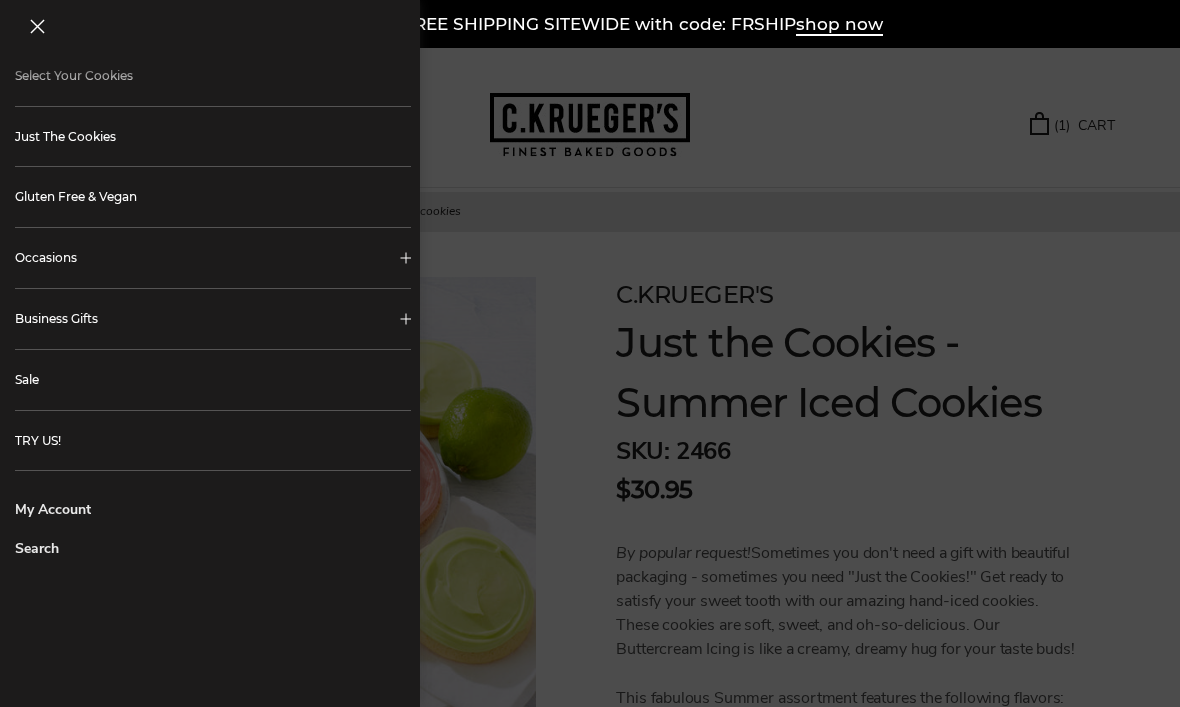 scroll, scrollTop: 494, scrollLeft: 0, axis: vertical 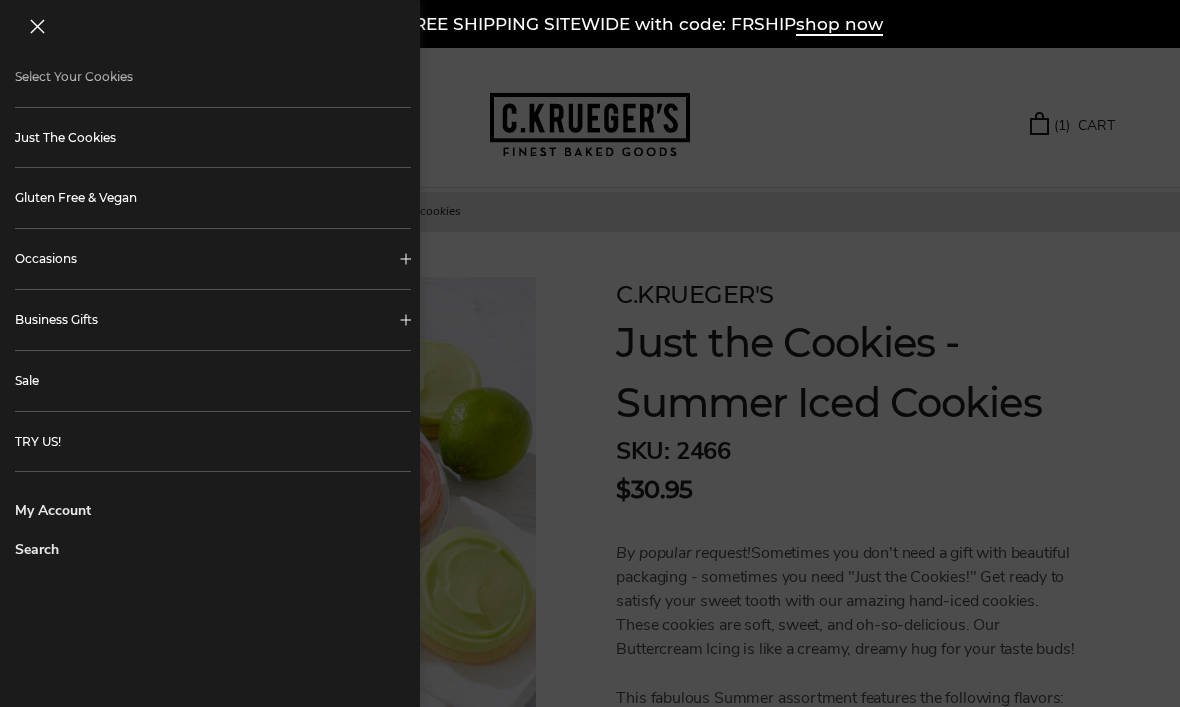 click on "My Account" at bounding box center (213, 510) 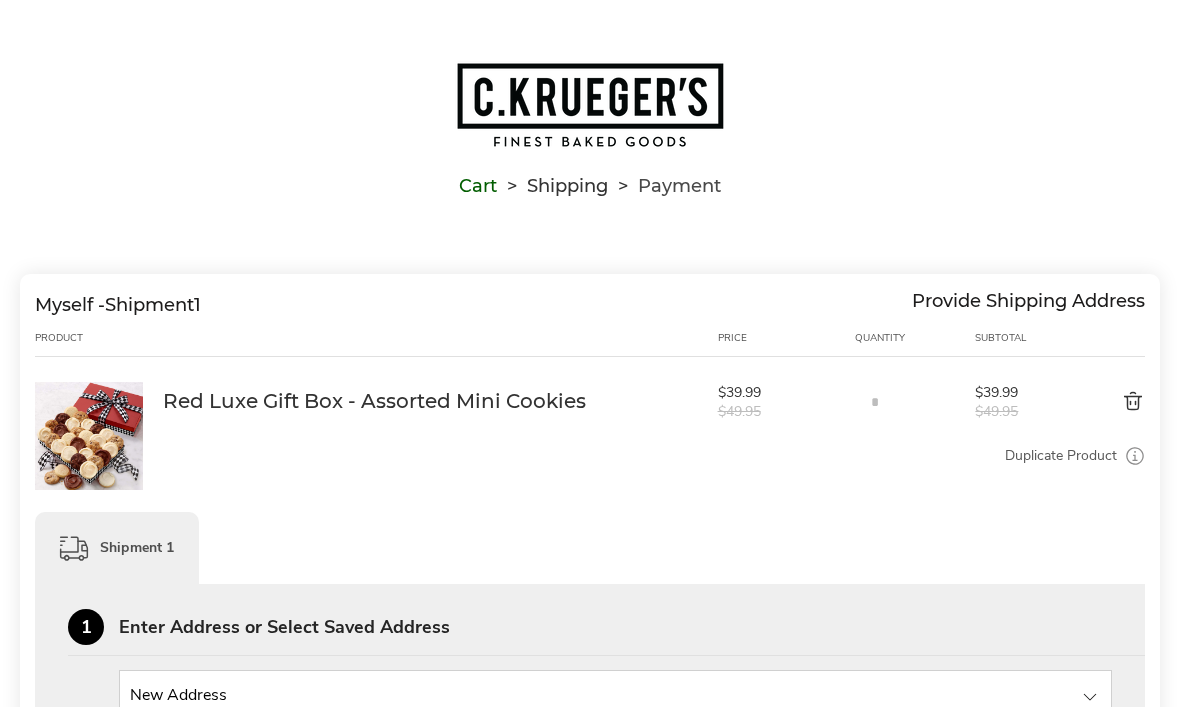 scroll, scrollTop: 0, scrollLeft: 0, axis: both 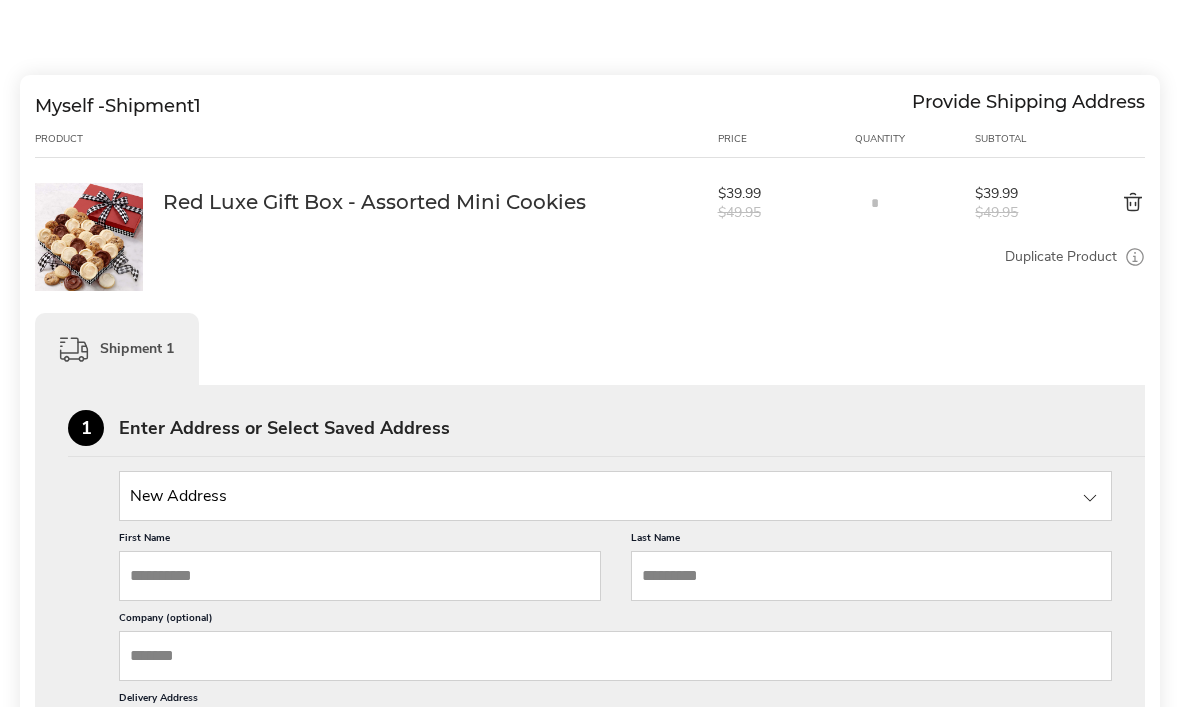 click at bounding box center [1090, 498] 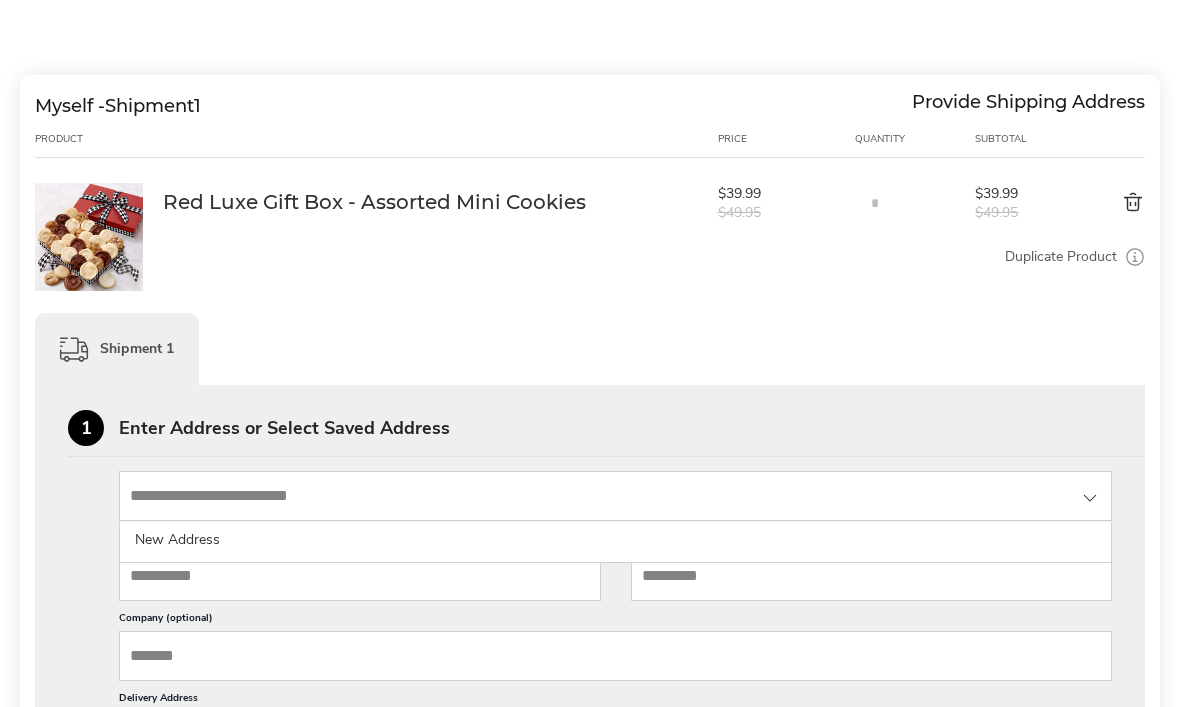 click at bounding box center [615, 496] 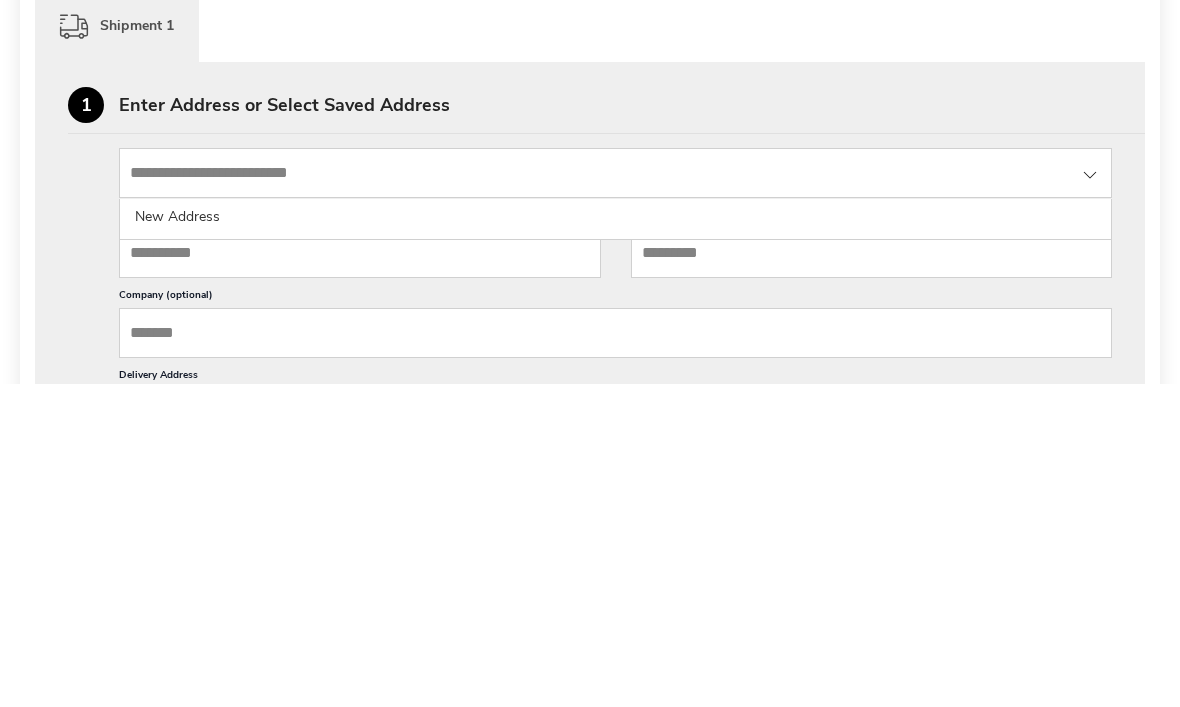 click on "Enter Address or Select Saved Address" at bounding box center (632, 428) 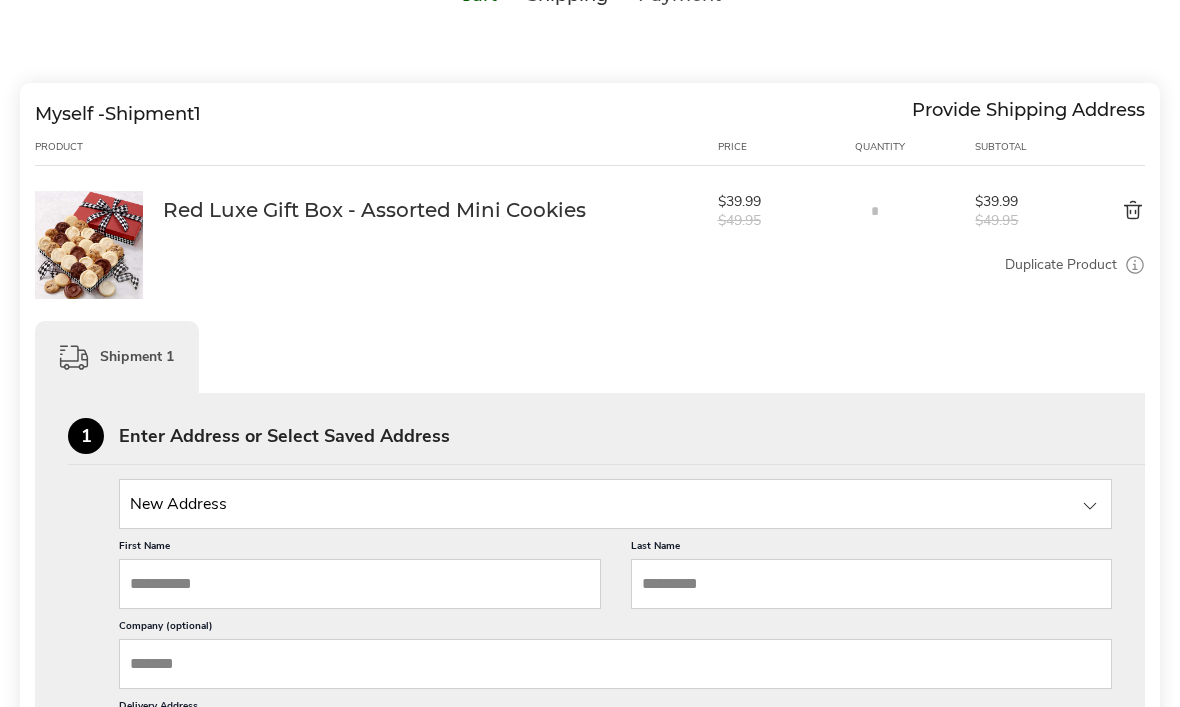 scroll, scrollTop: 0, scrollLeft: 0, axis: both 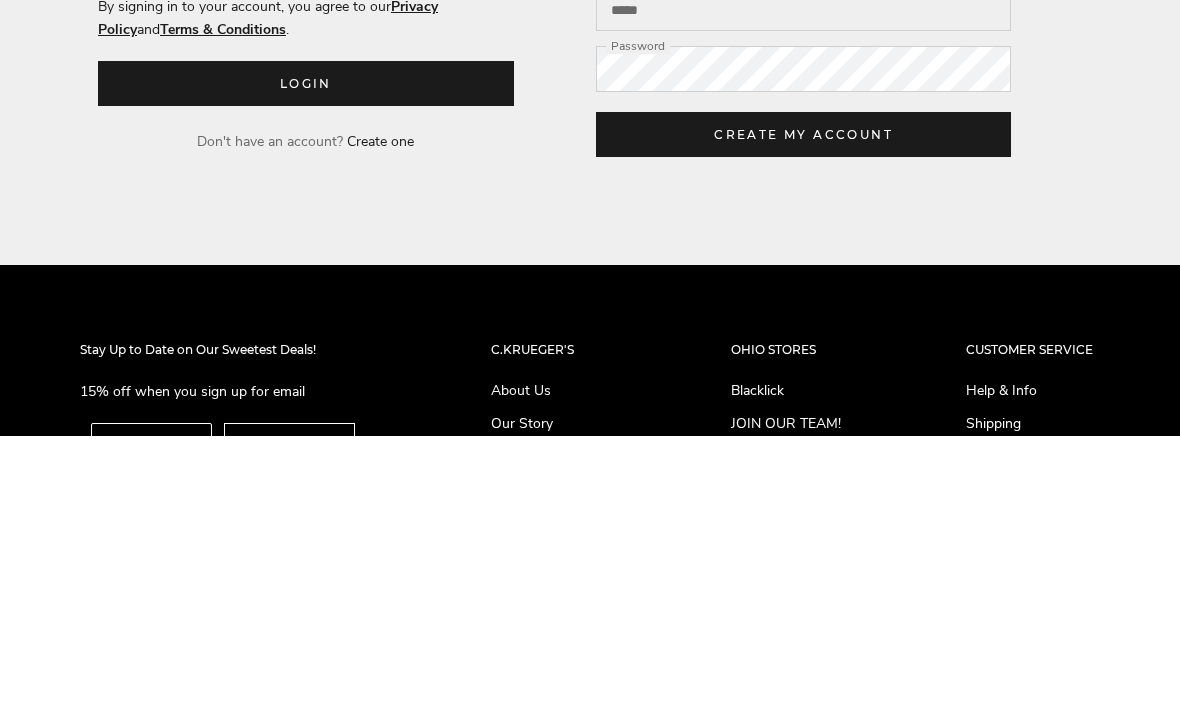 type on "**********" 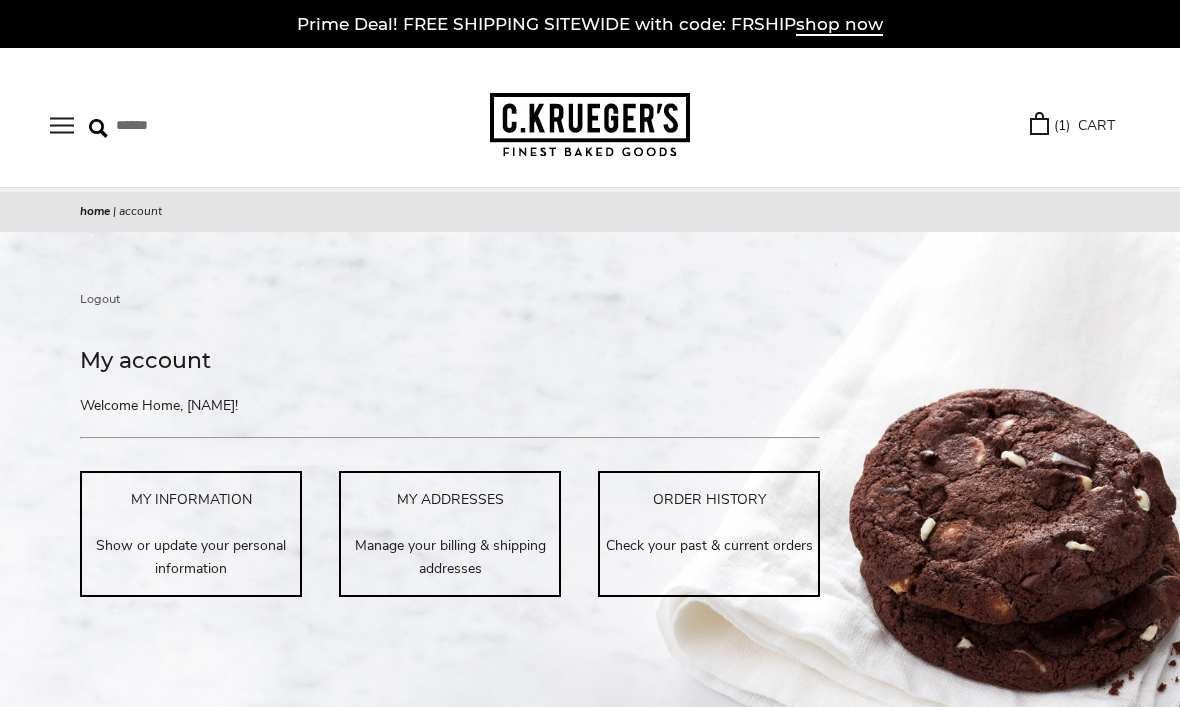 scroll, scrollTop: 0, scrollLeft: 0, axis: both 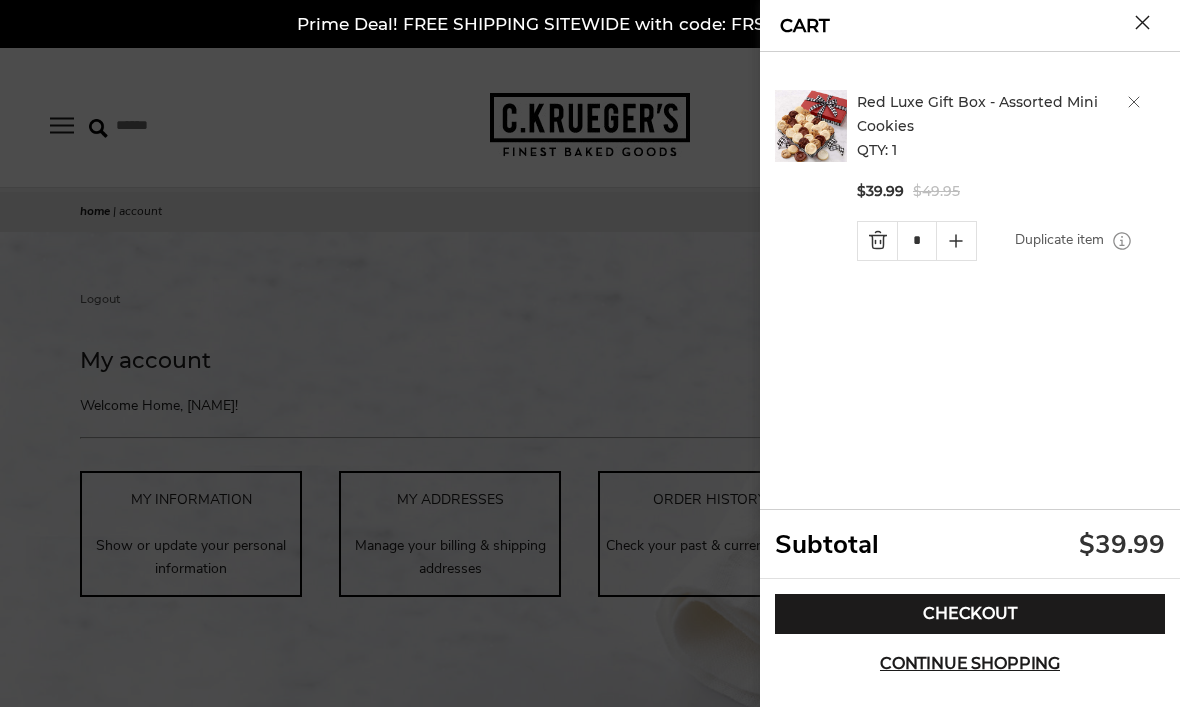click on "Checkout" at bounding box center [970, 614] 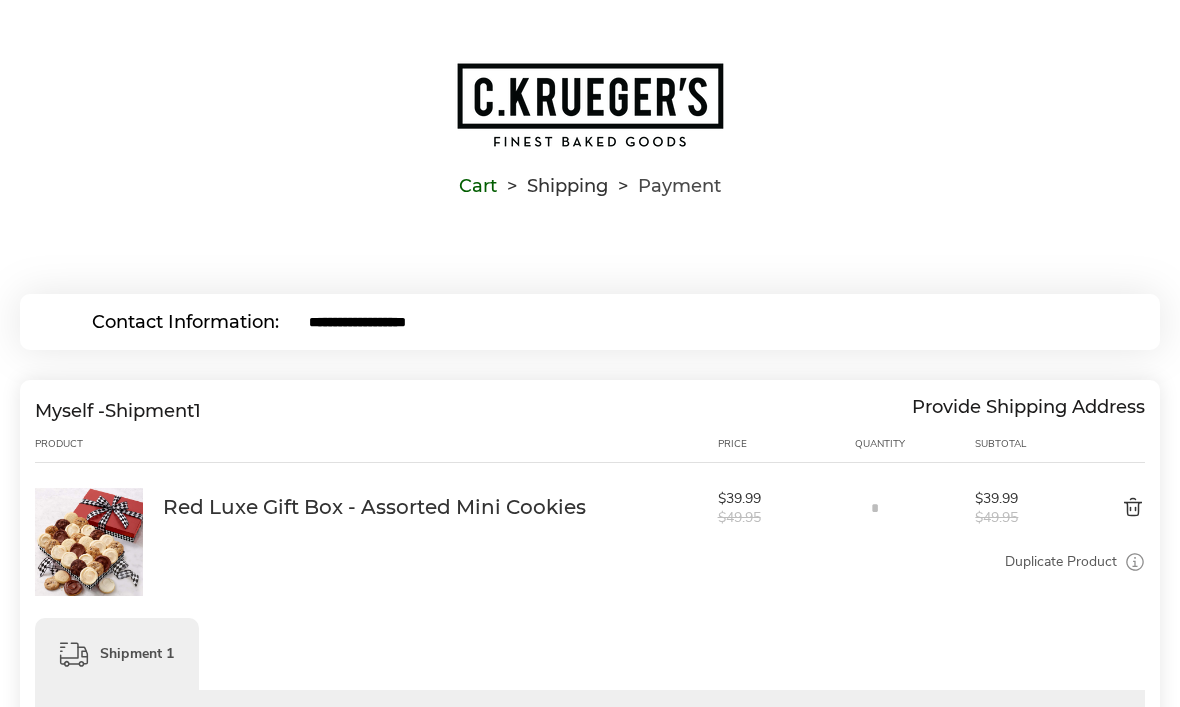 scroll, scrollTop: 0, scrollLeft: 0, axis: both 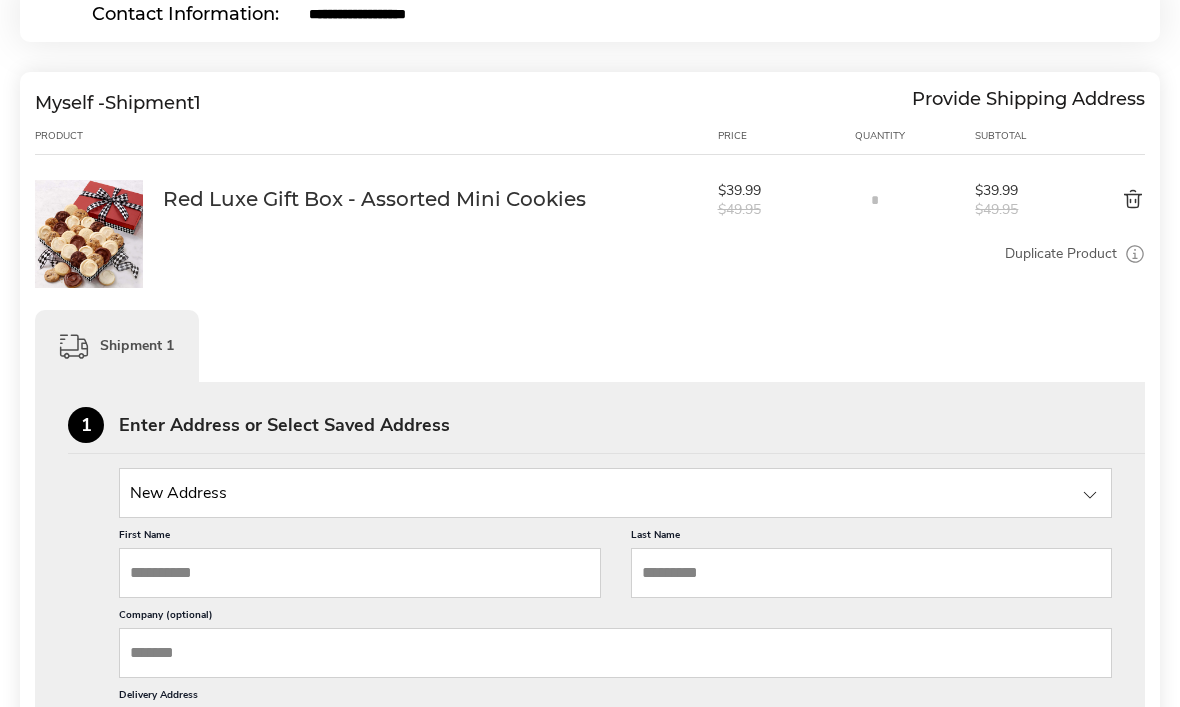 click on "Enter Address or Select Saved Address" at bounding box center (632, 426) 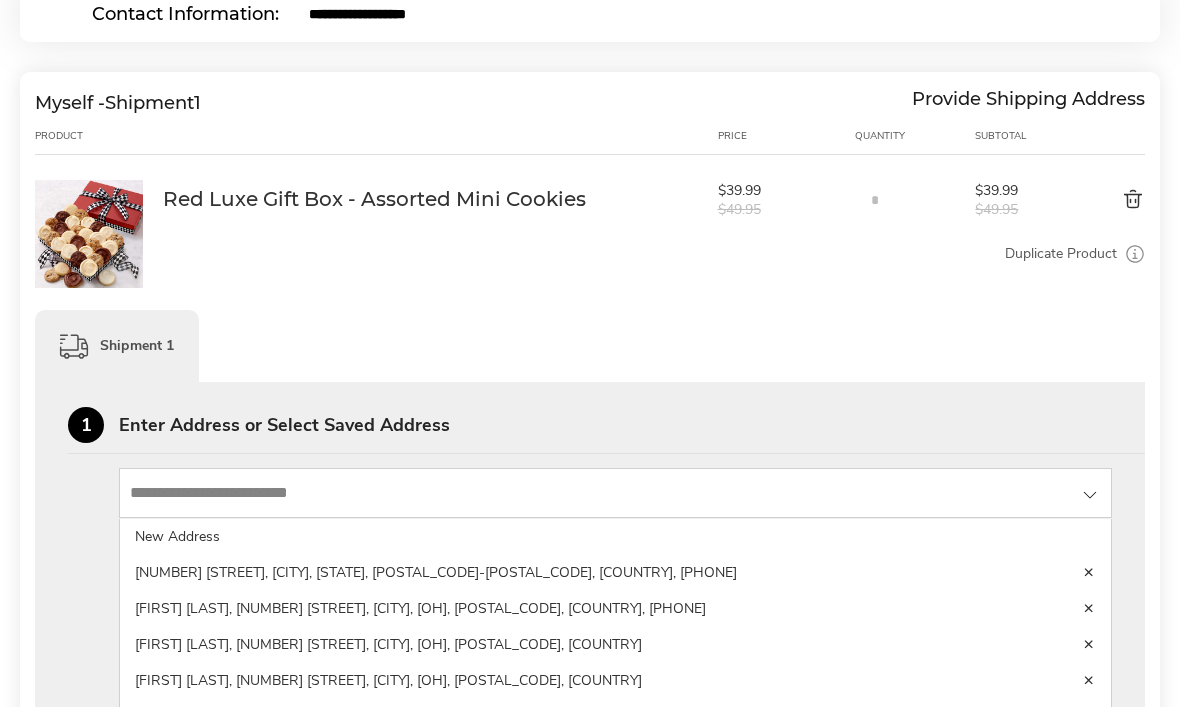 scroll, scrollTop: 308, scrollLeft: 0, axis: vertical 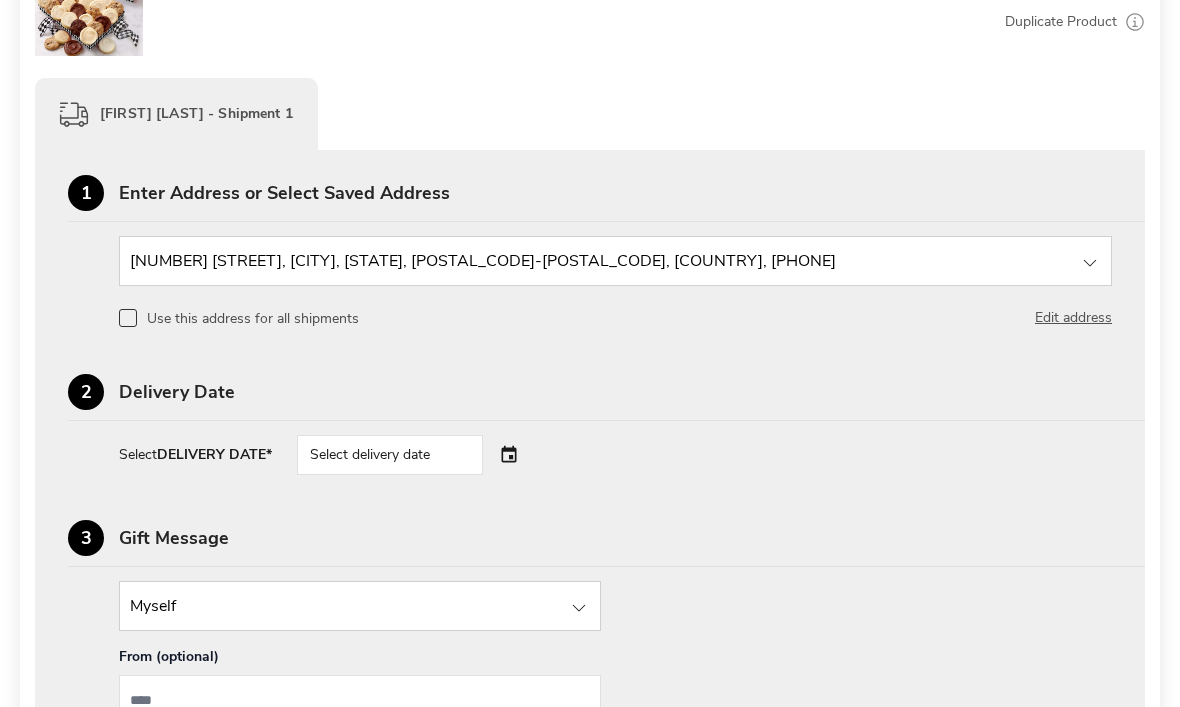 click on "Select delivery date" at bounding box center [418, 455] 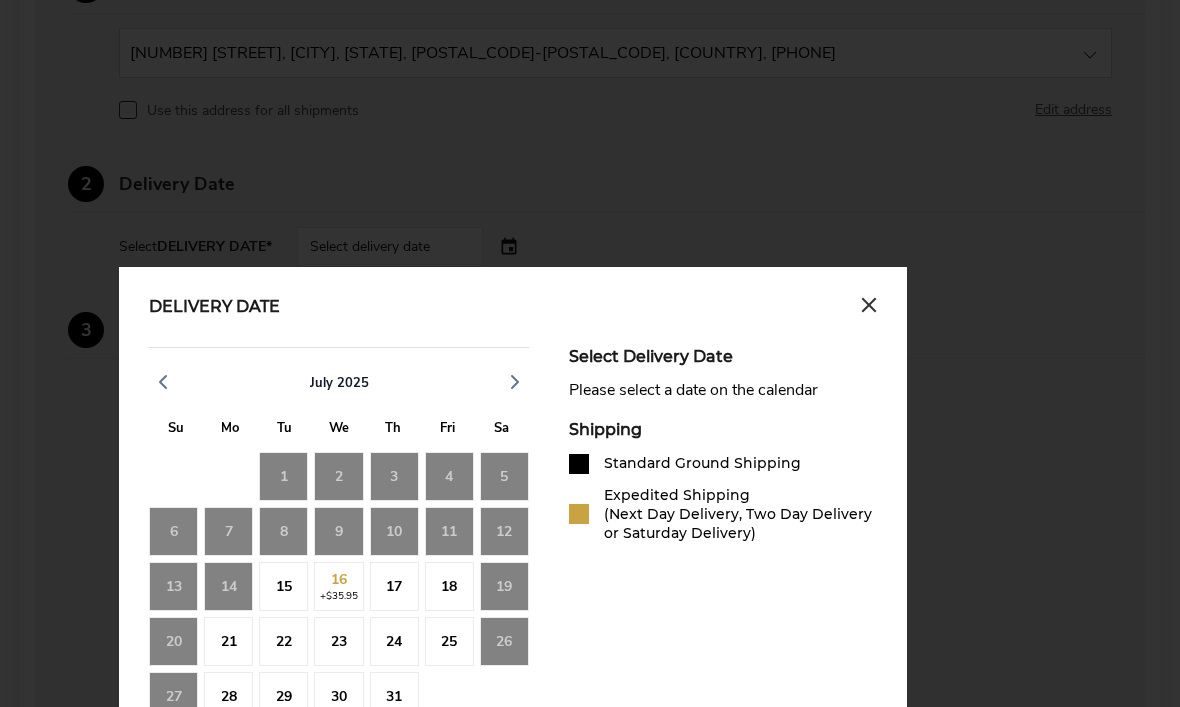 scroll, scrollTop: 749, scrollLeft: 0, axis: vertical 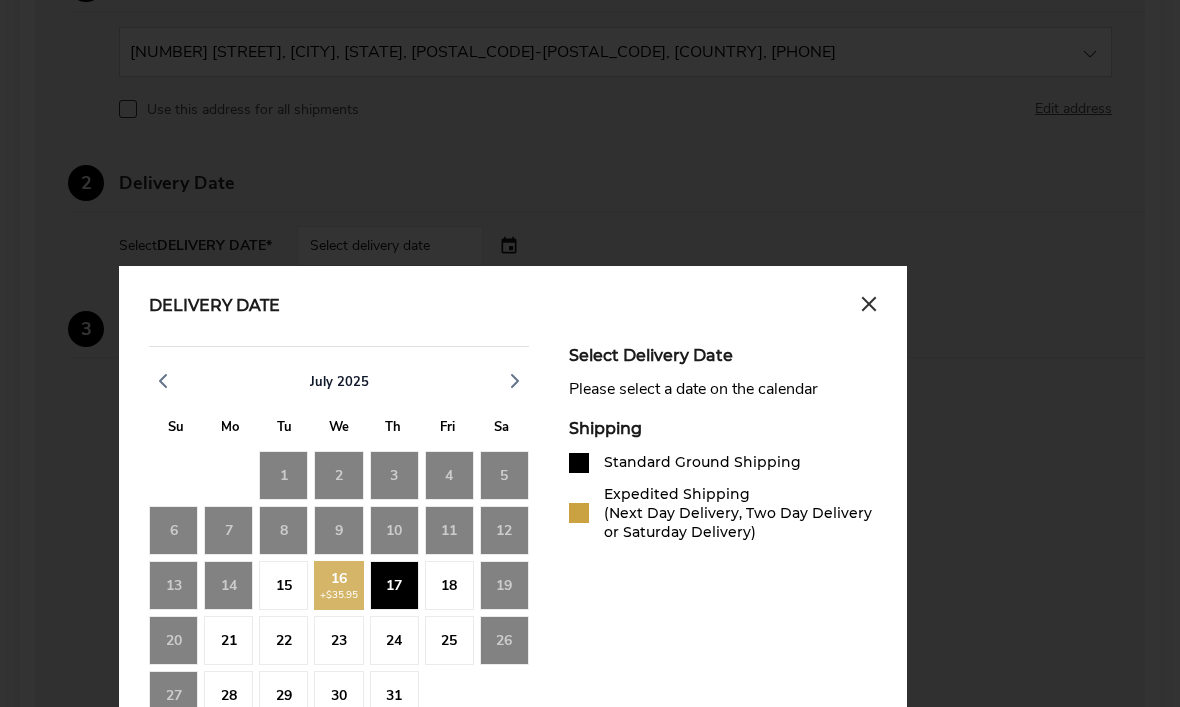 click on "15" 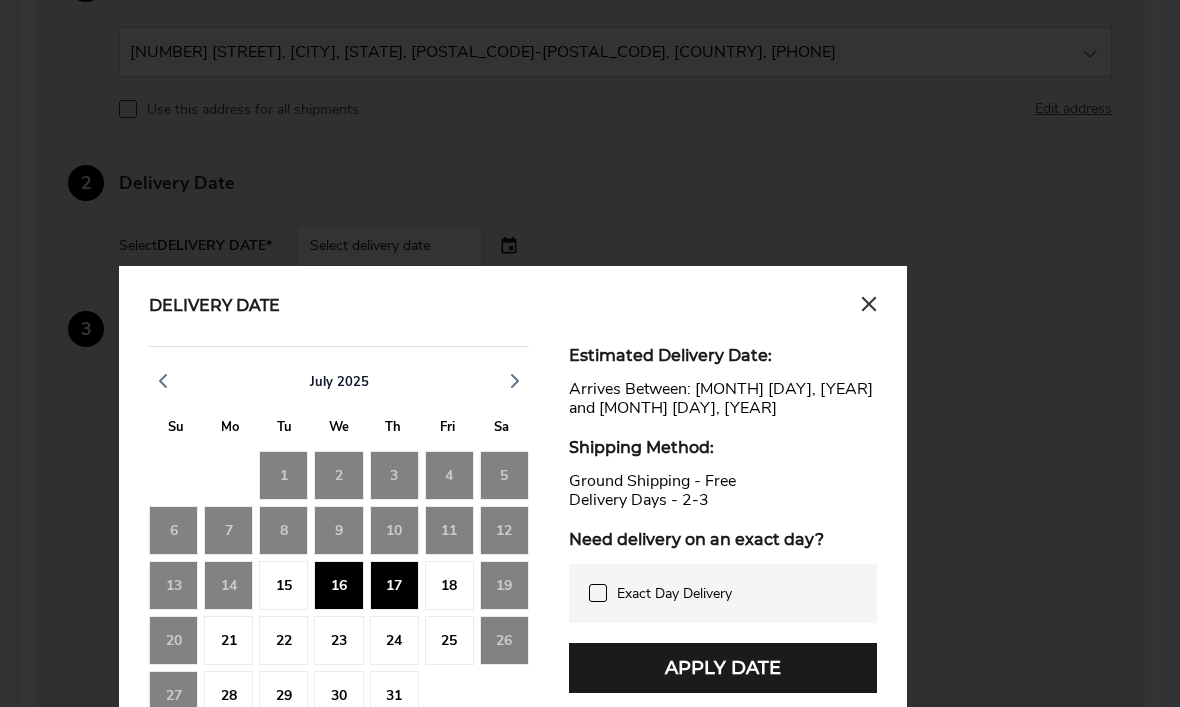 click on "13" 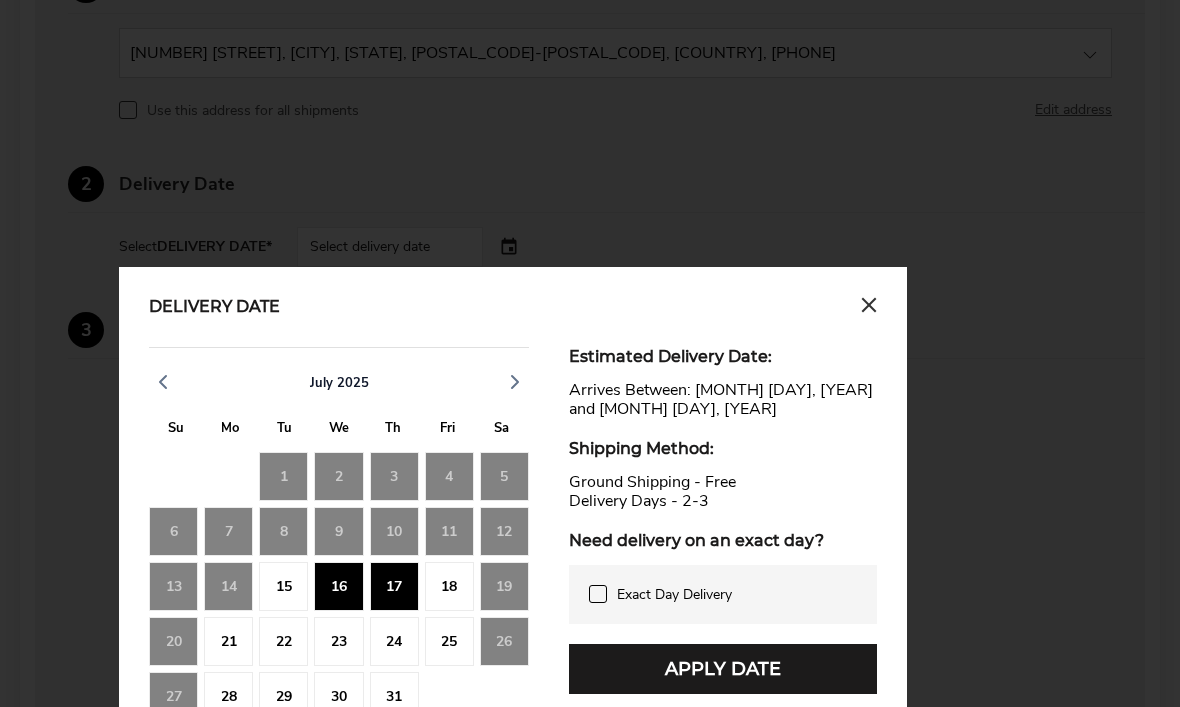 click on "15" 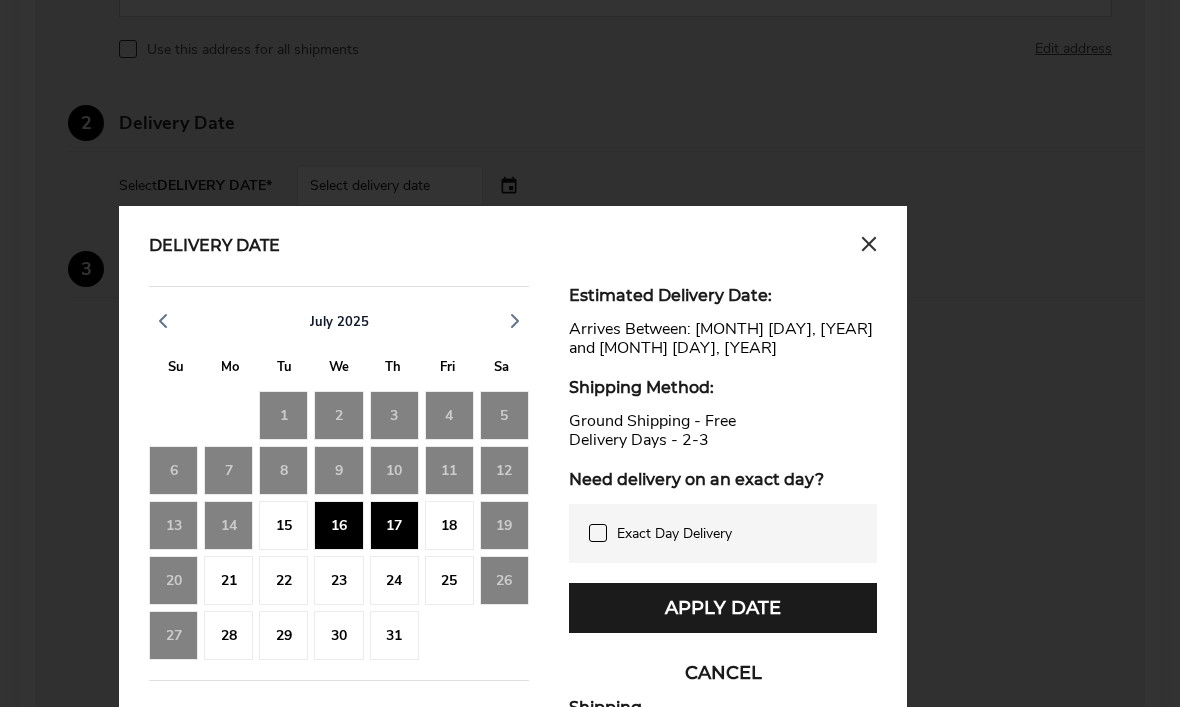 scroll, scrollTop: 819, scrollLeft: 0, axis: vertical 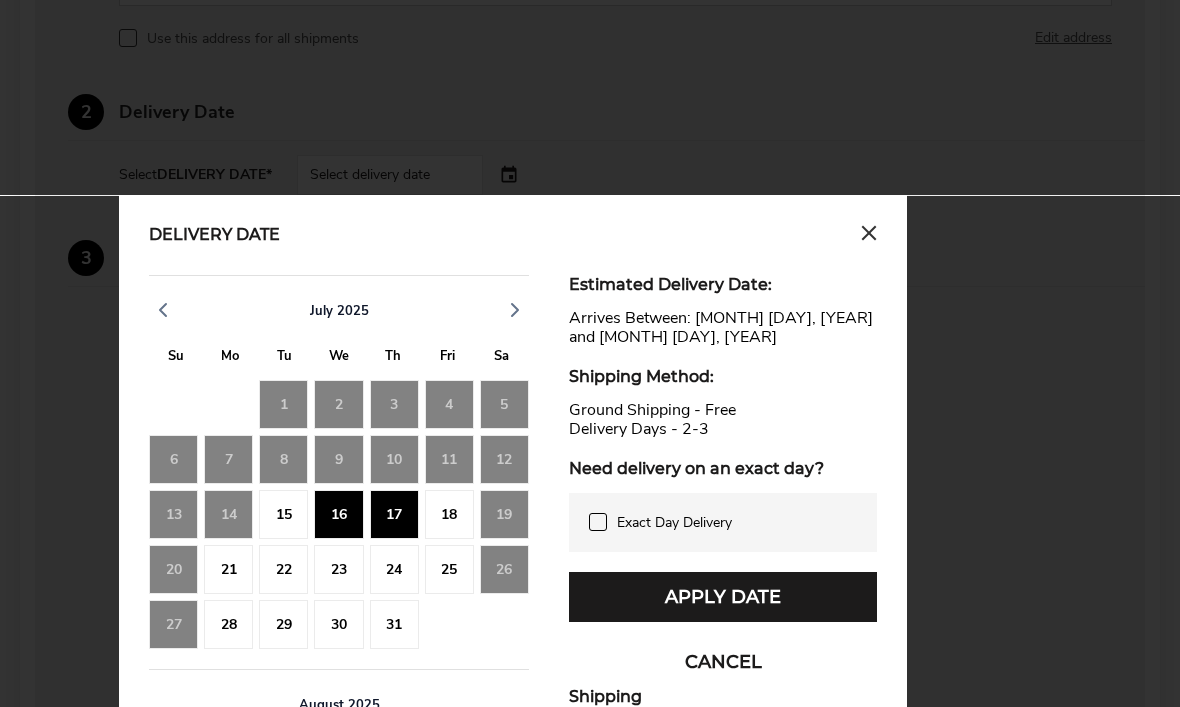 click on "Apply Date" at bounding box center (723, 598) 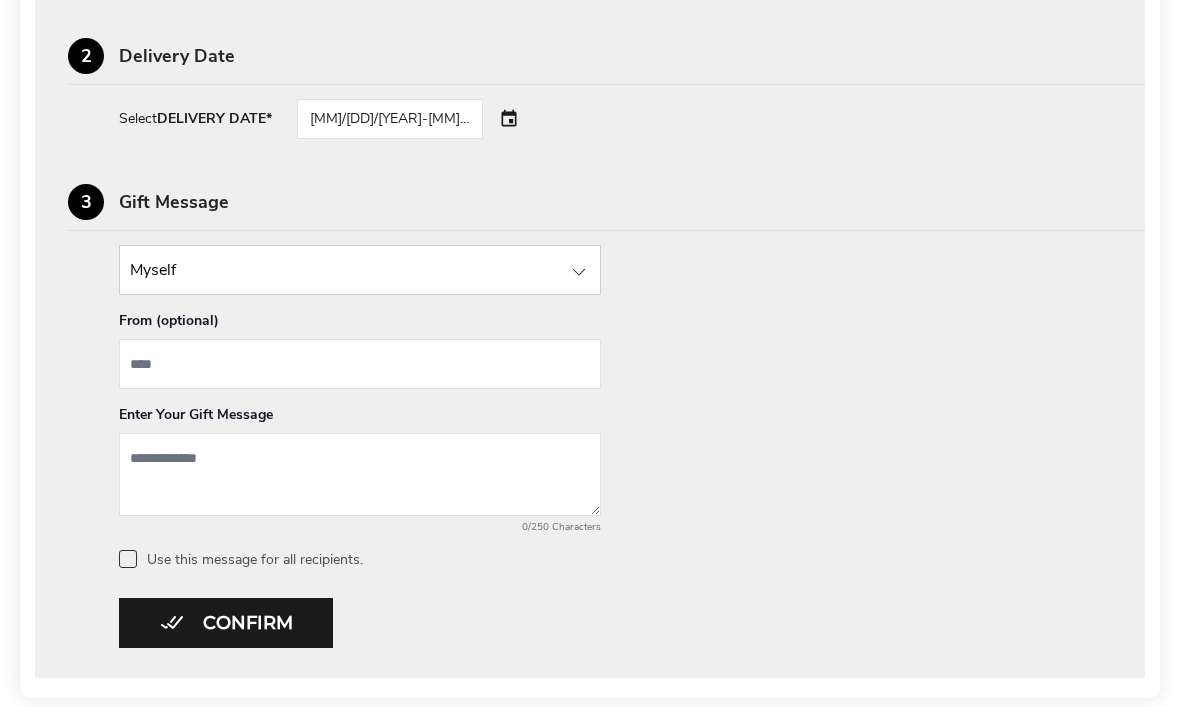 scroll, scrollTop: 876, scrollLeft: 0, axis: vertical 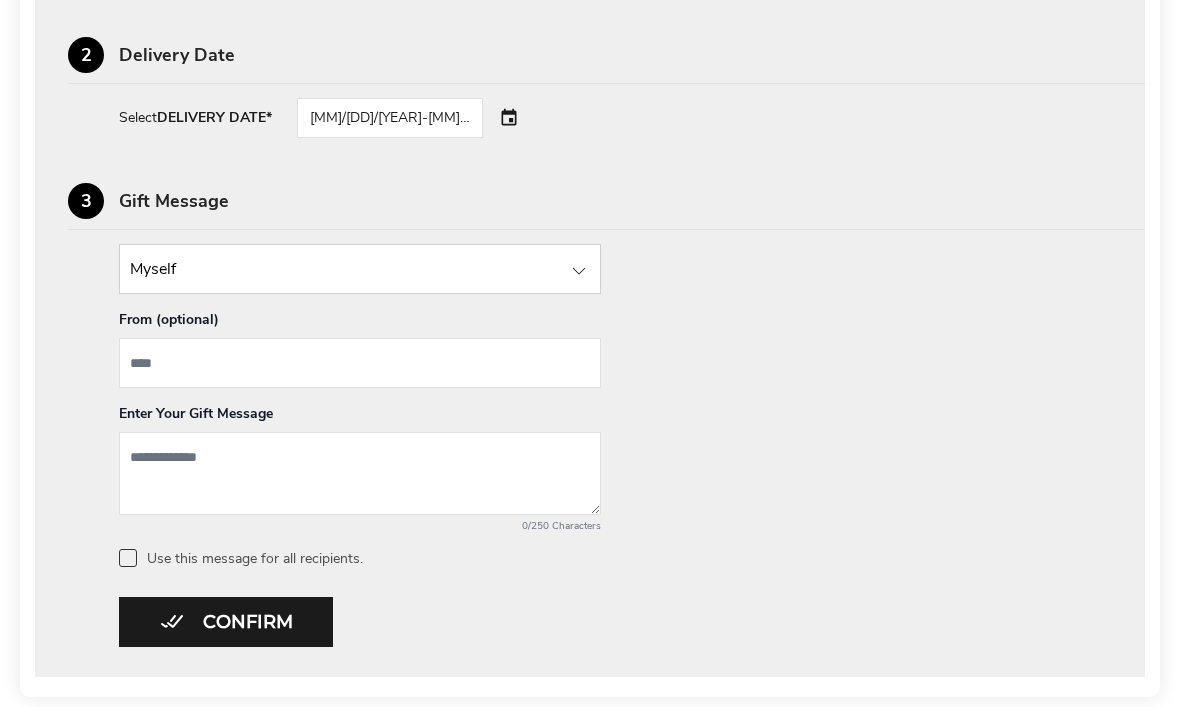 click at bounding box center (360, 270) 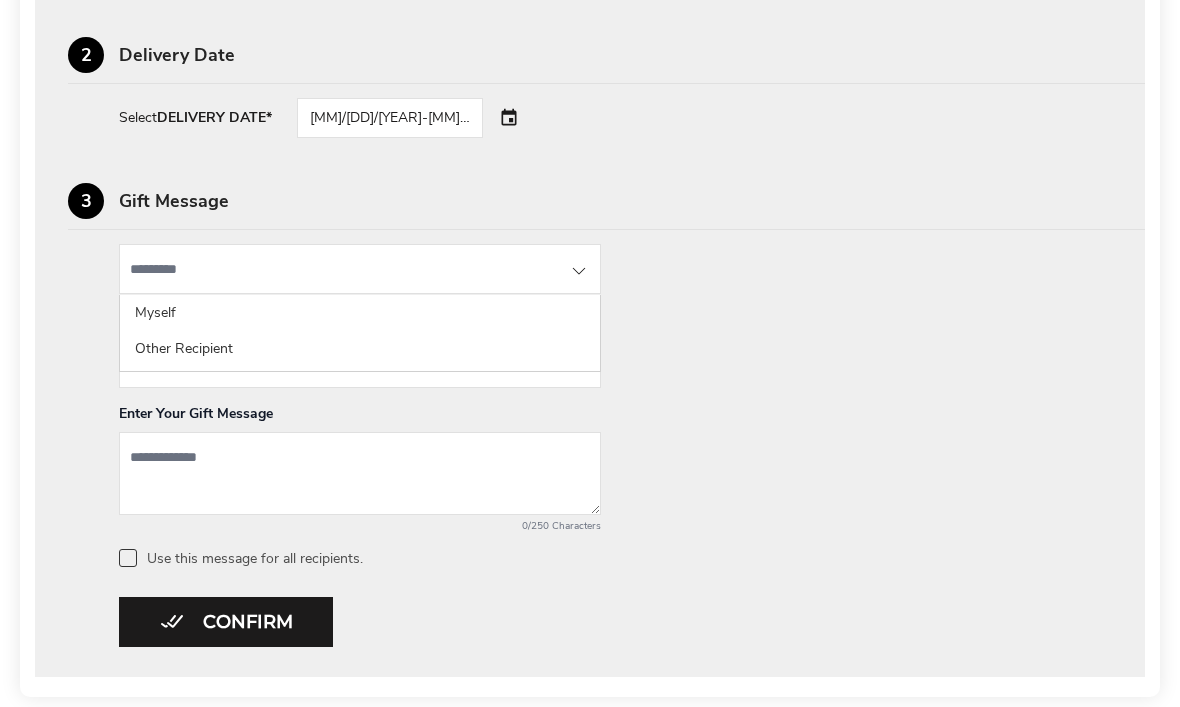 scroll, scrollTop: 876, scrollLeft: 0, axis: vertical 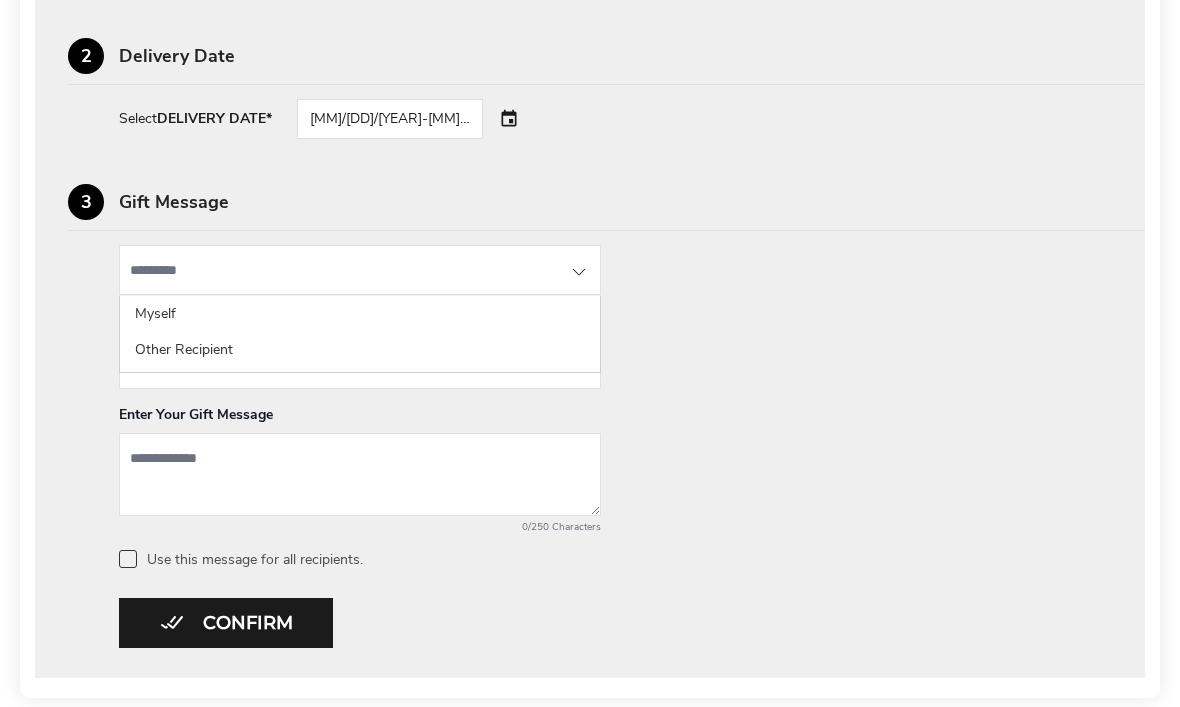 click on "3 Gift Message" at bounding box center (606, 207) 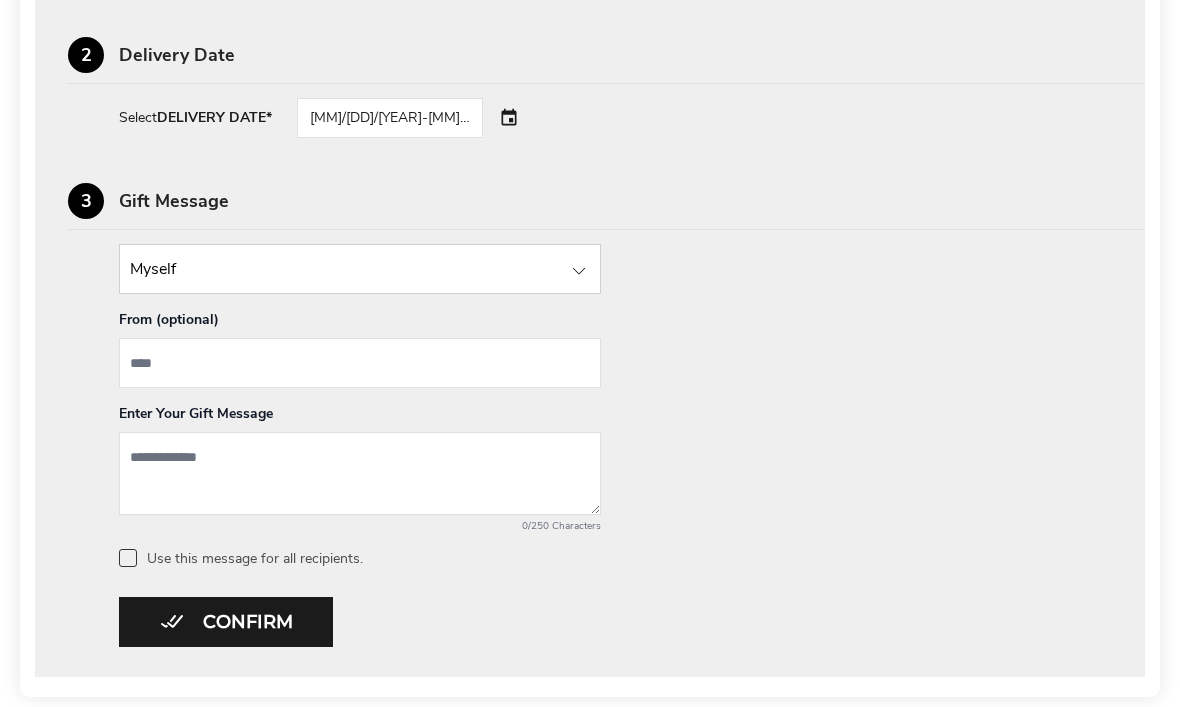 click at bounding box center [579, 272] 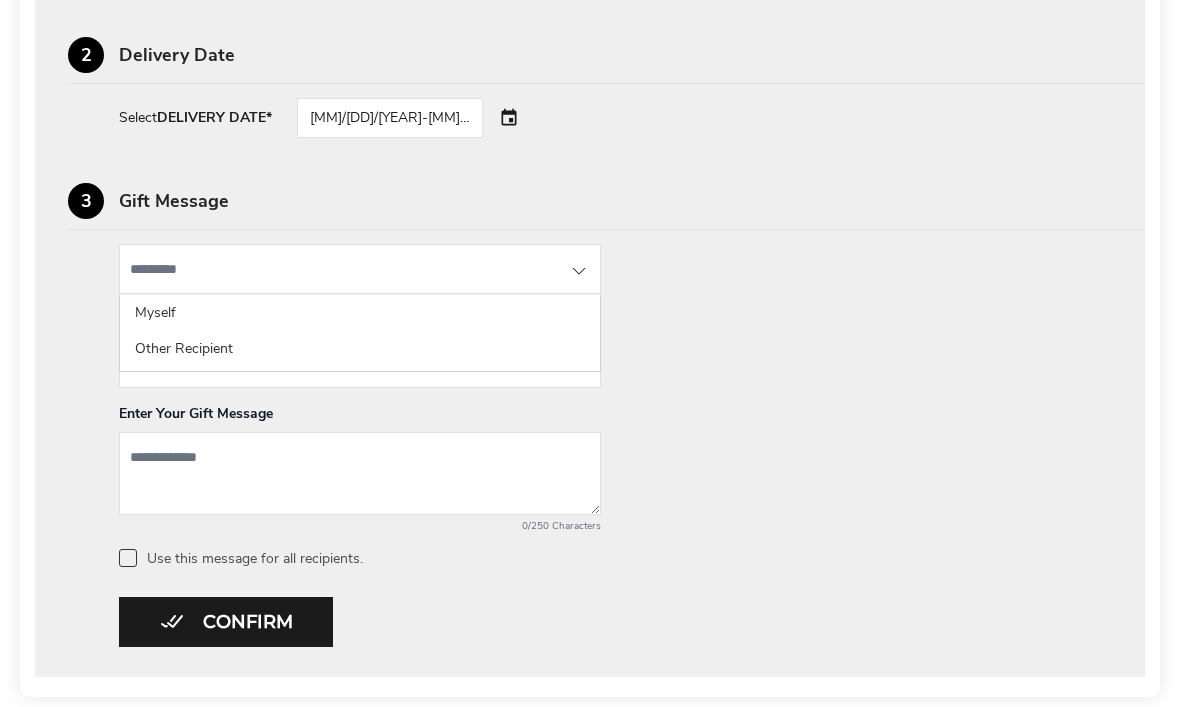 click on "Other Recipient" 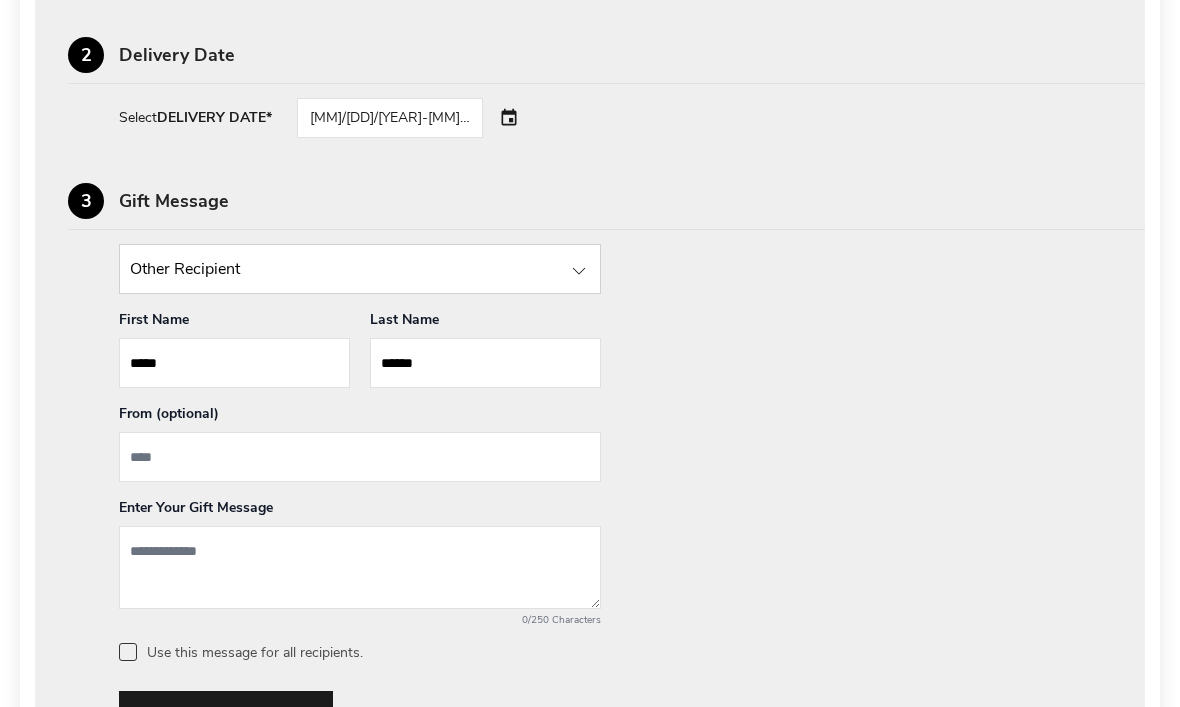 click at bounding box center (579, 271) 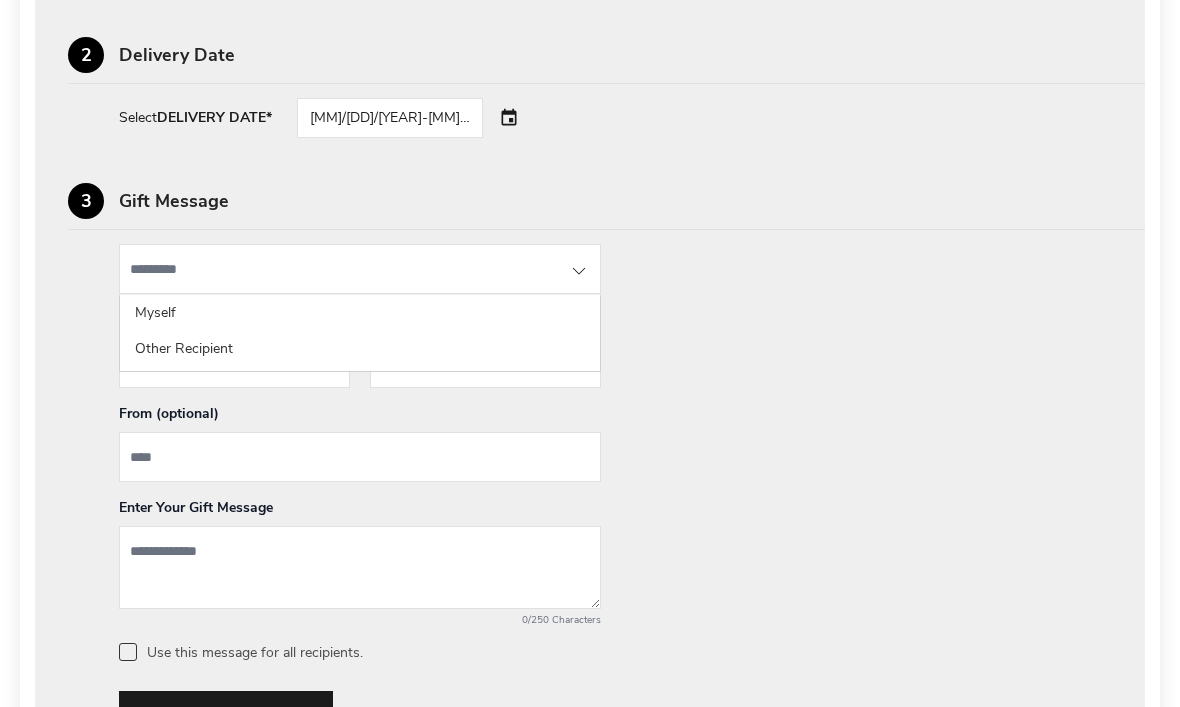 click on "Myself" 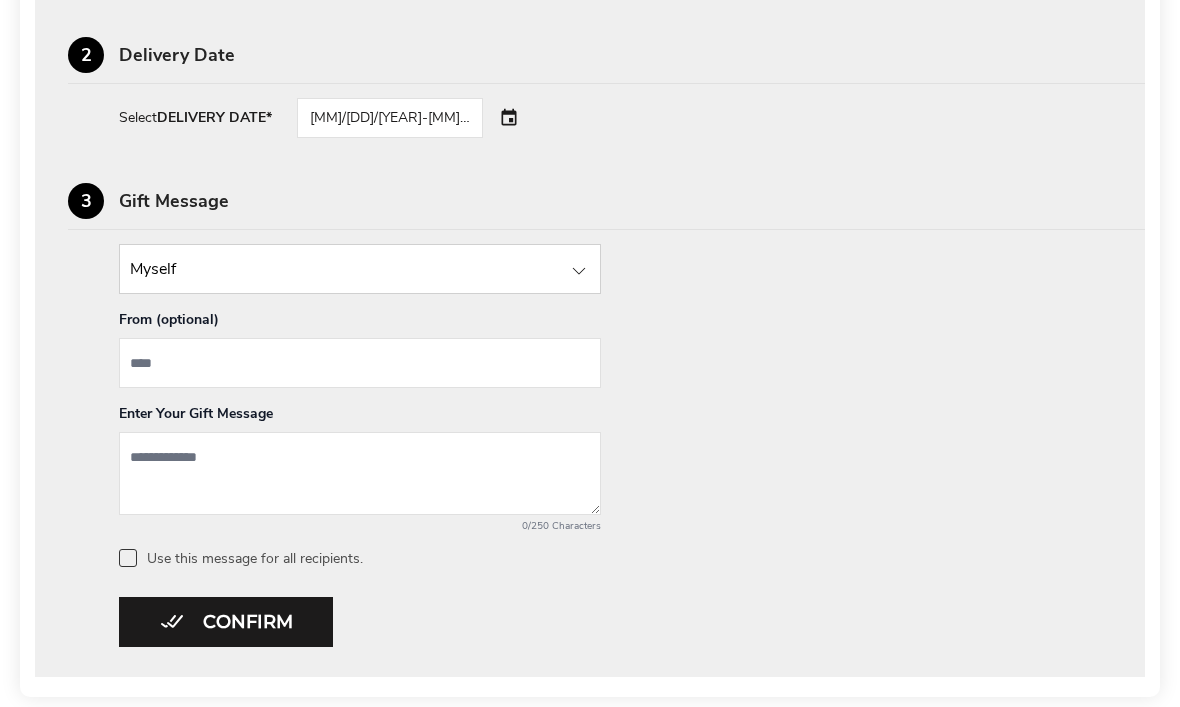 click at bounding box center (360, 473) 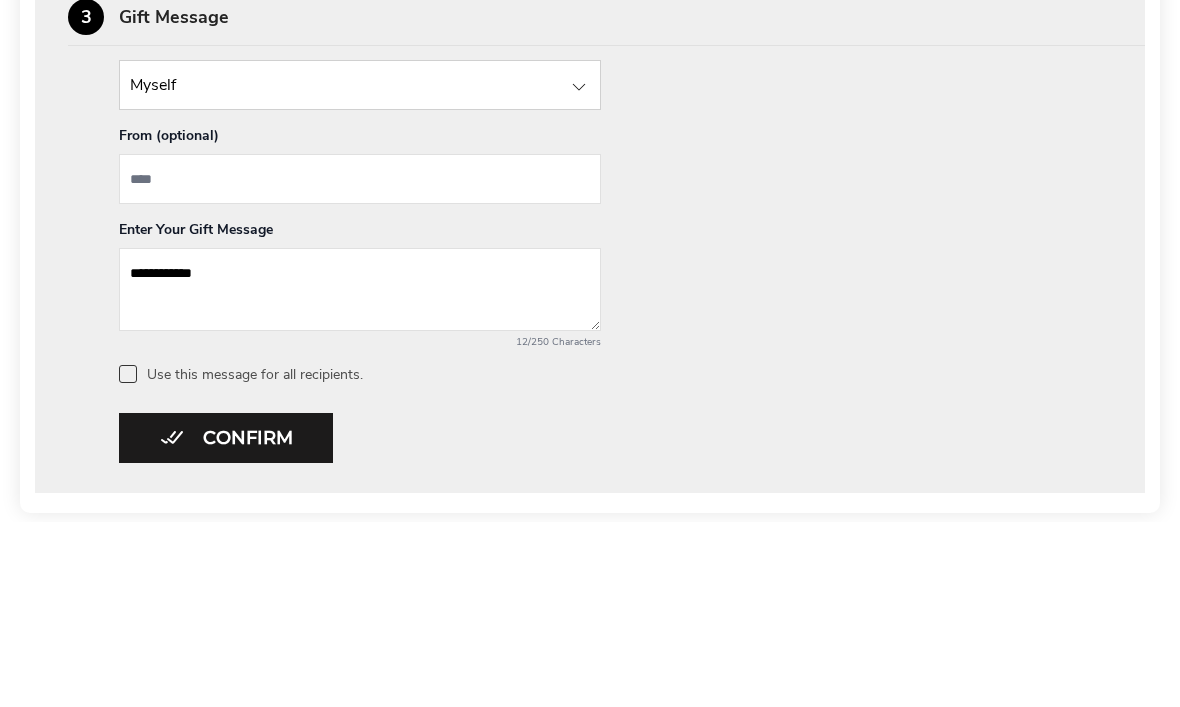 type on "**********" 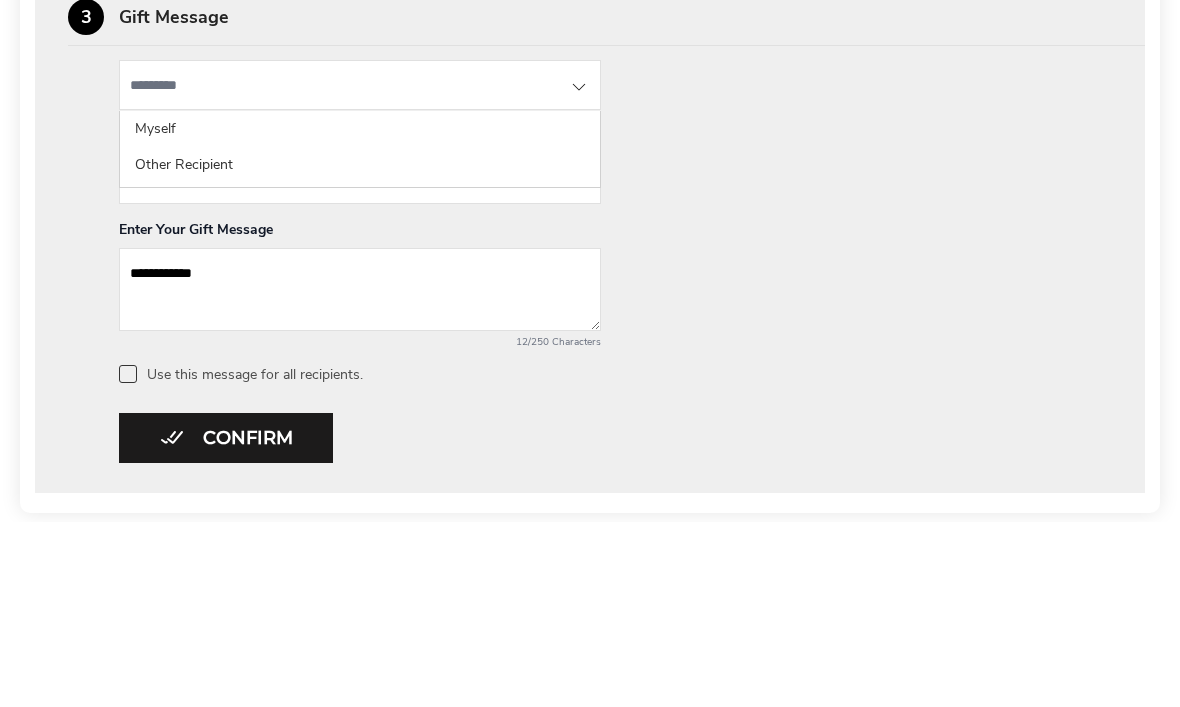 scroll, scrollTop: 1062, scrollLeft: 0, axis: vertical 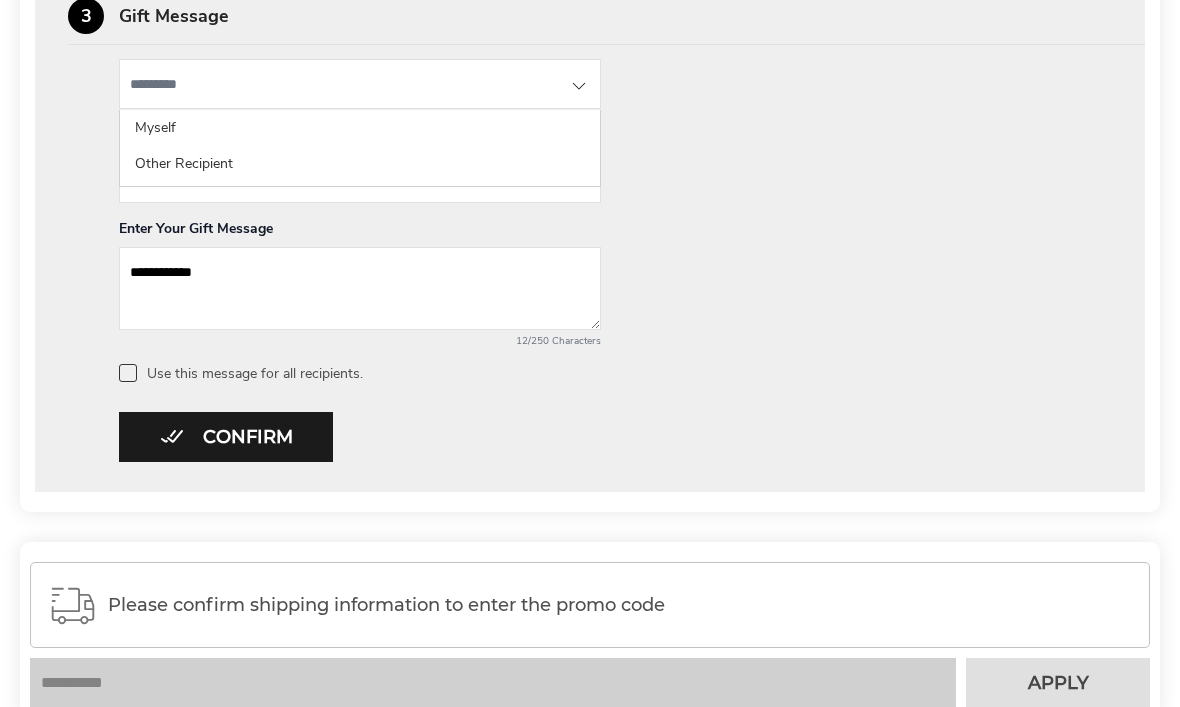 click on "Other Recipient" 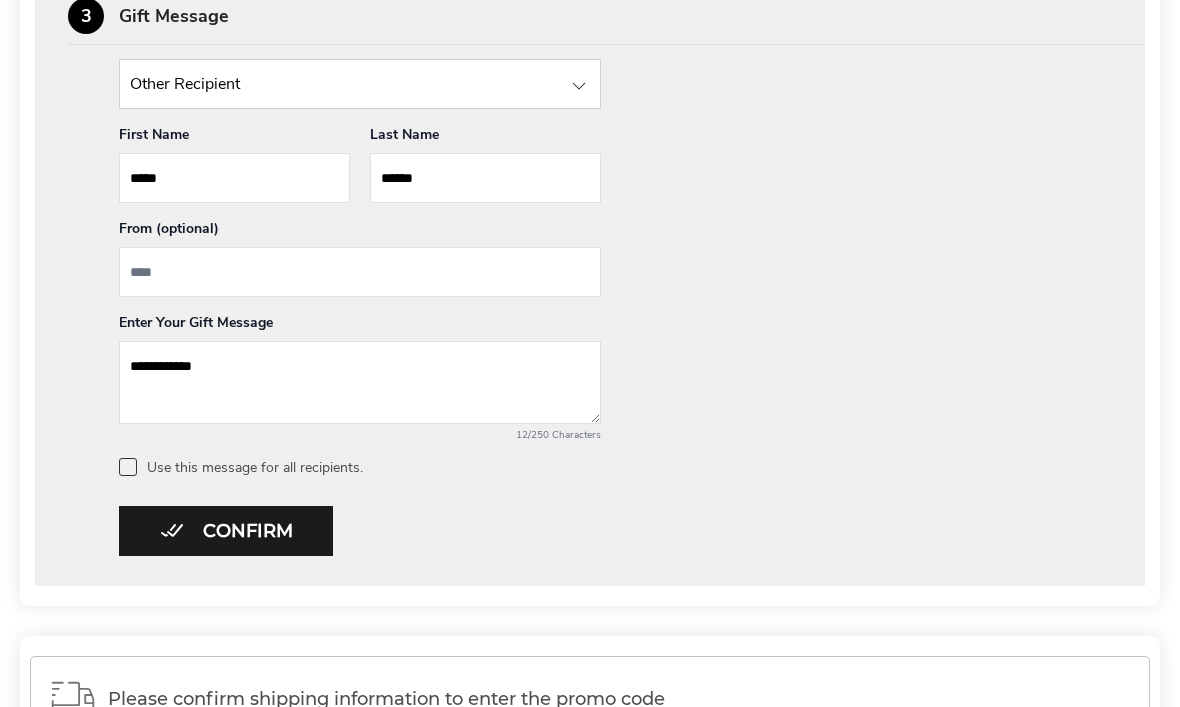 click on "*****" at bounding box center [234, 178] 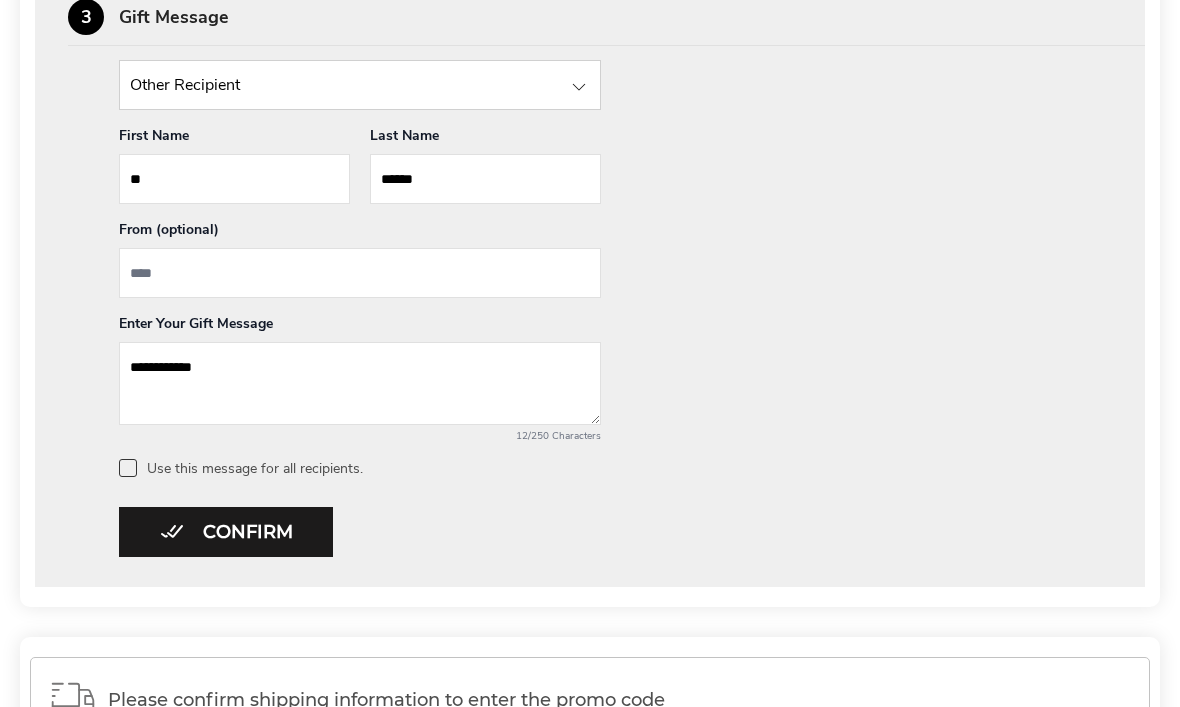 type on "*" 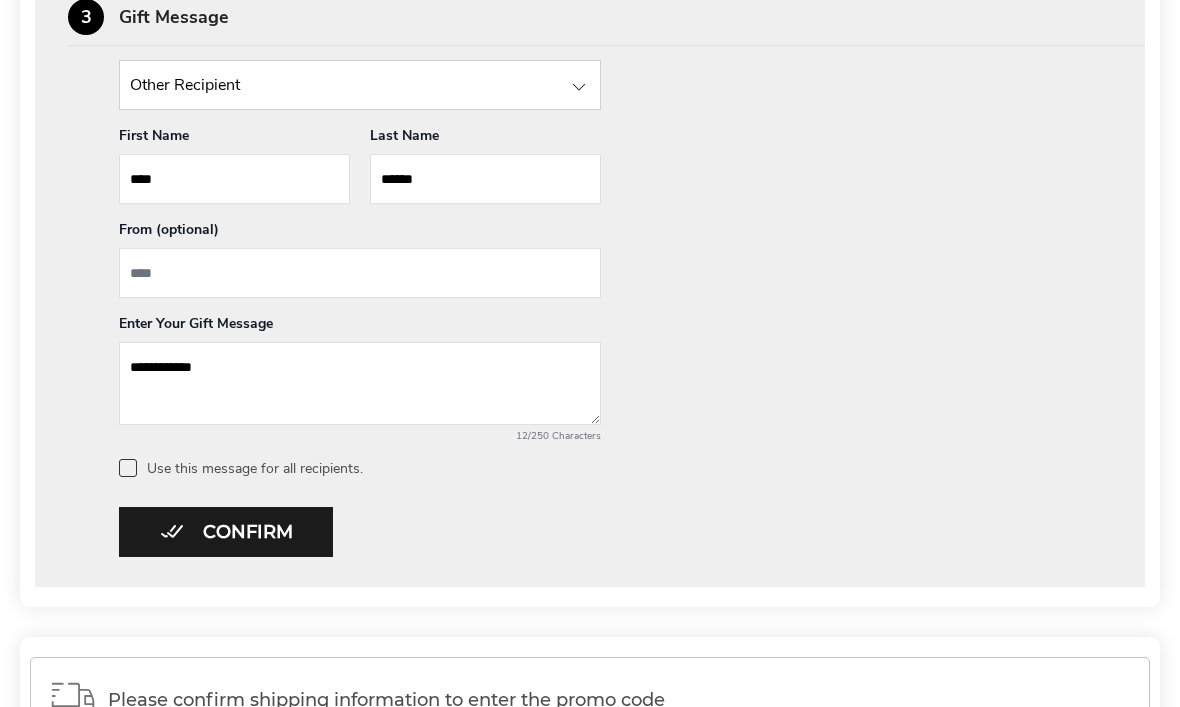type on "****" 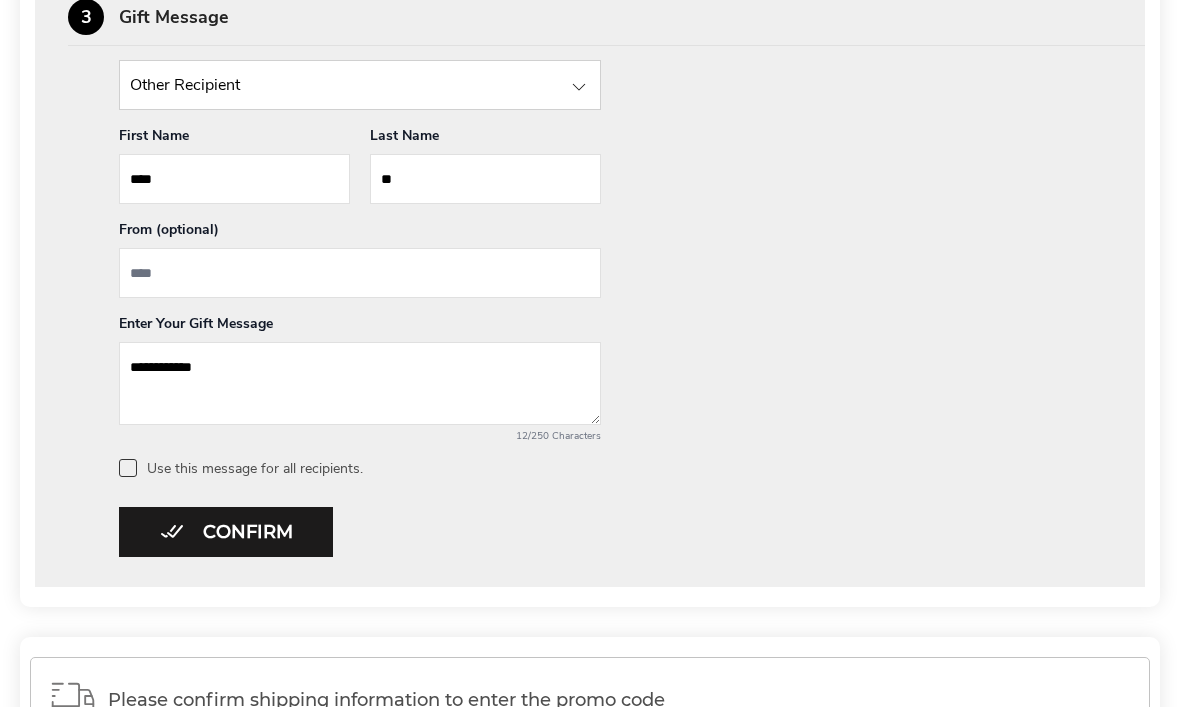 type on "*" 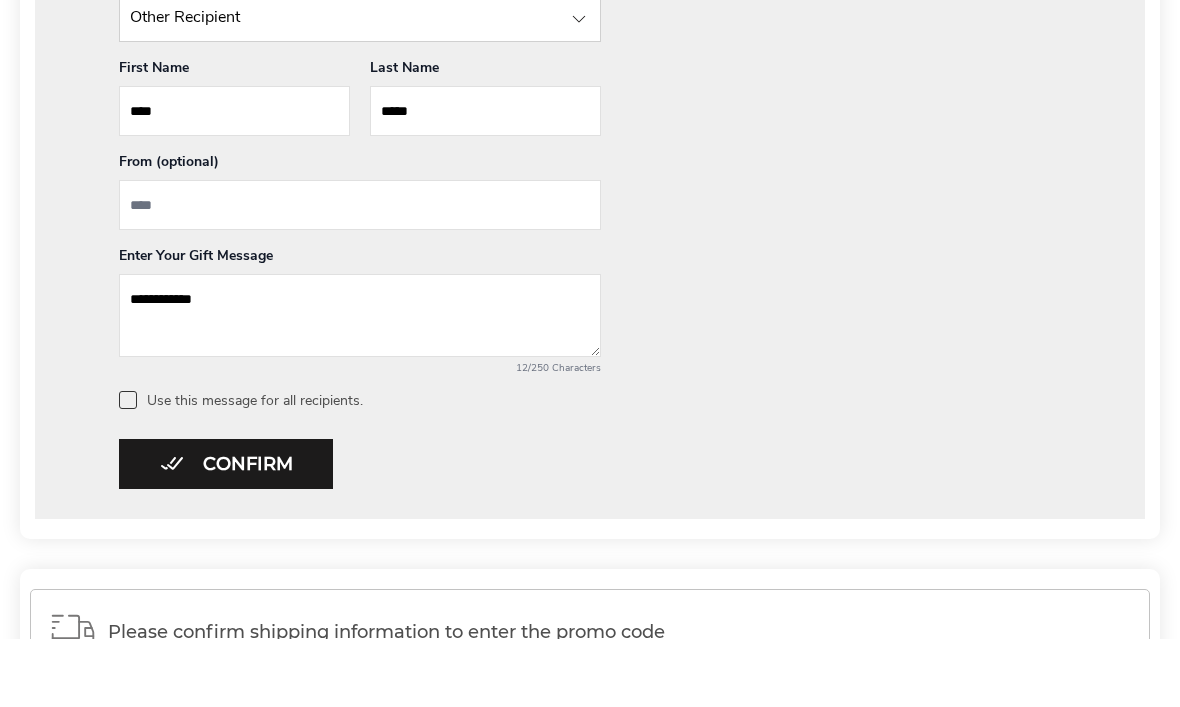 type on "*****" 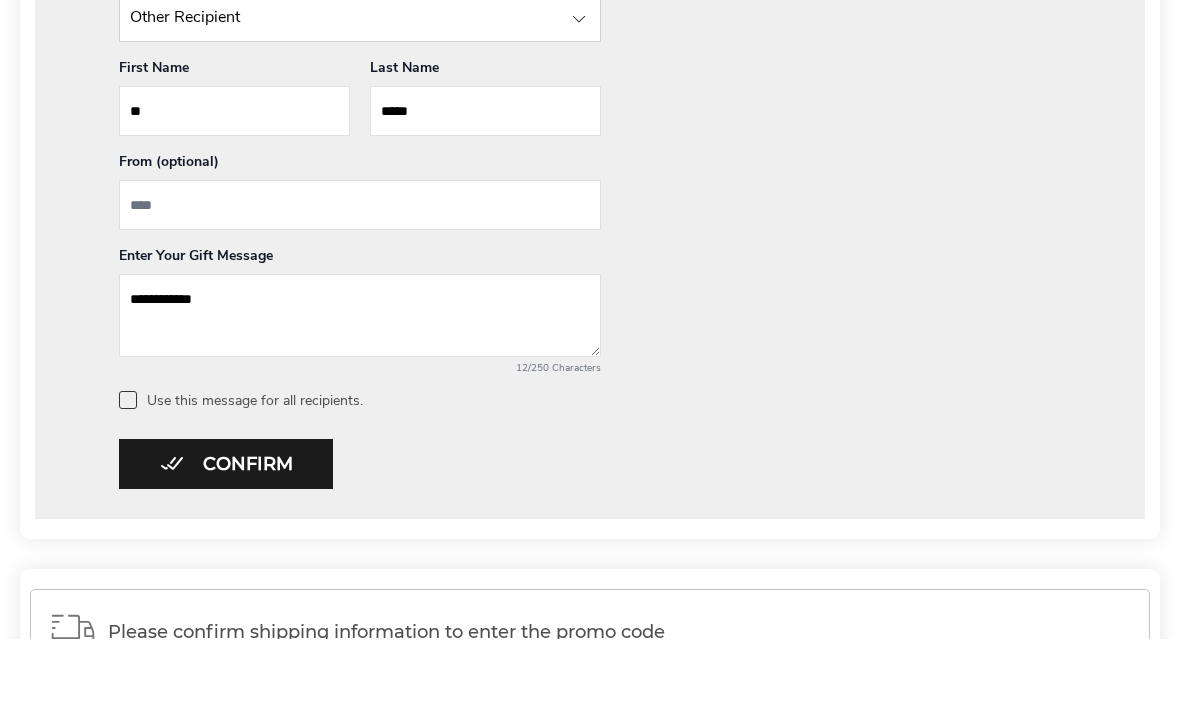 type on "*" 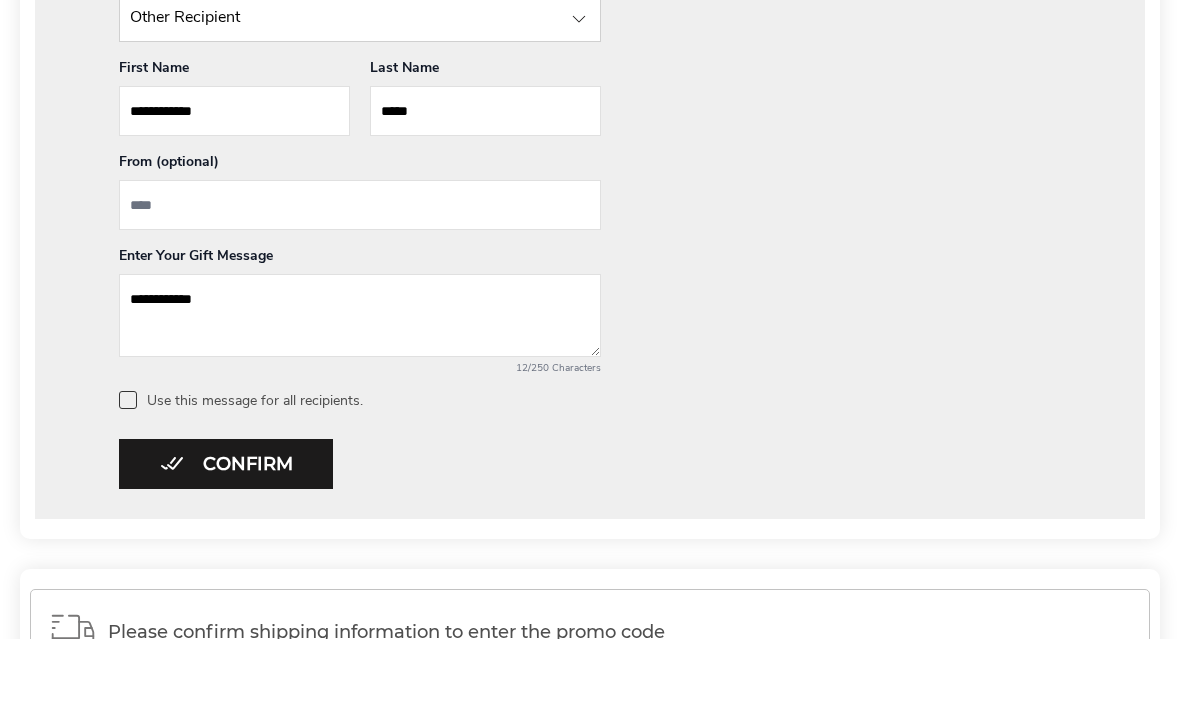 type on "**********" 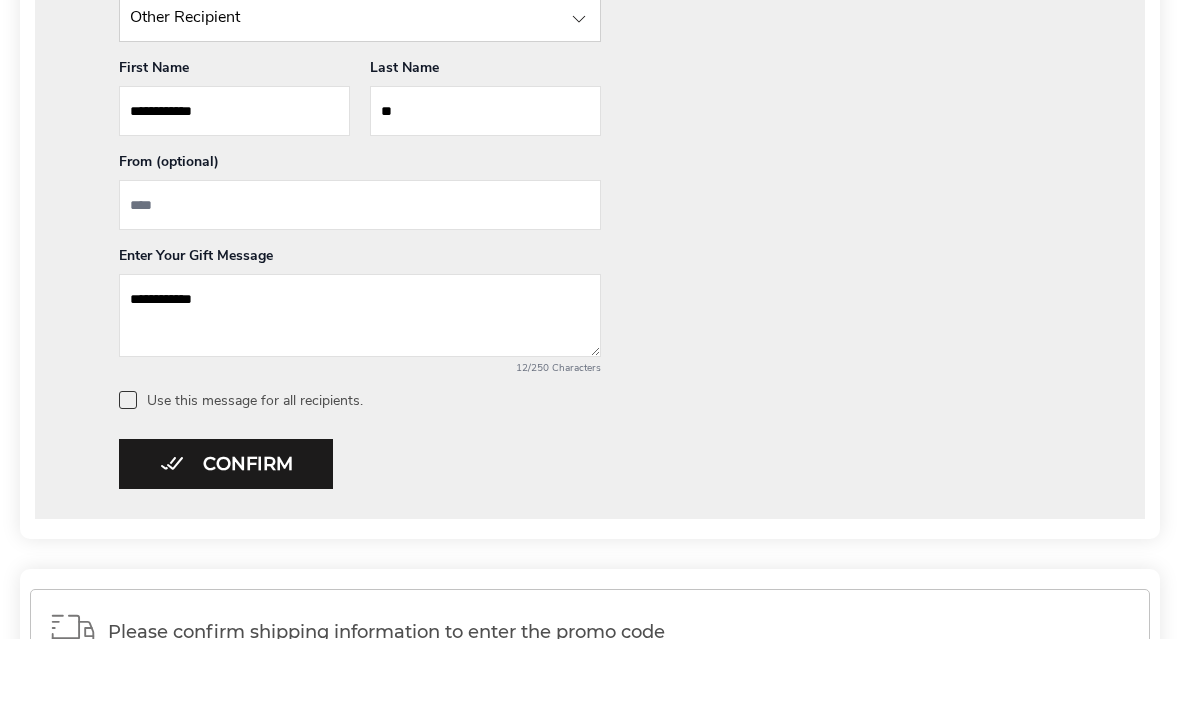 type on "*" 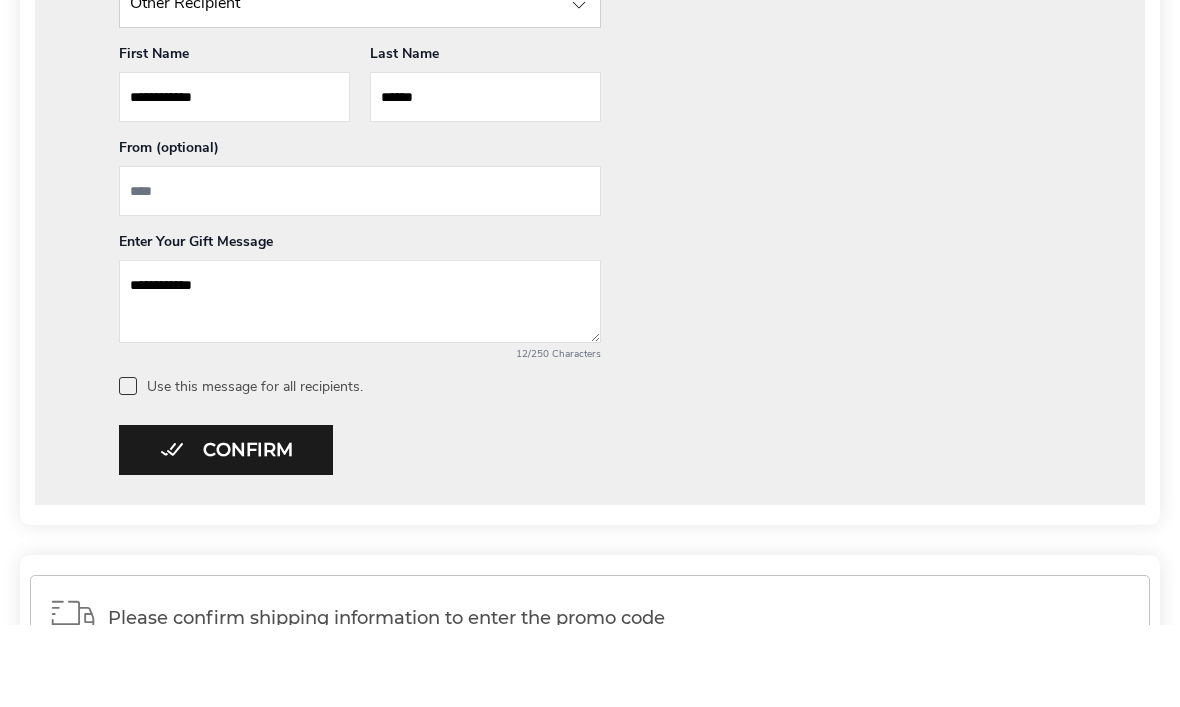 type on "******" 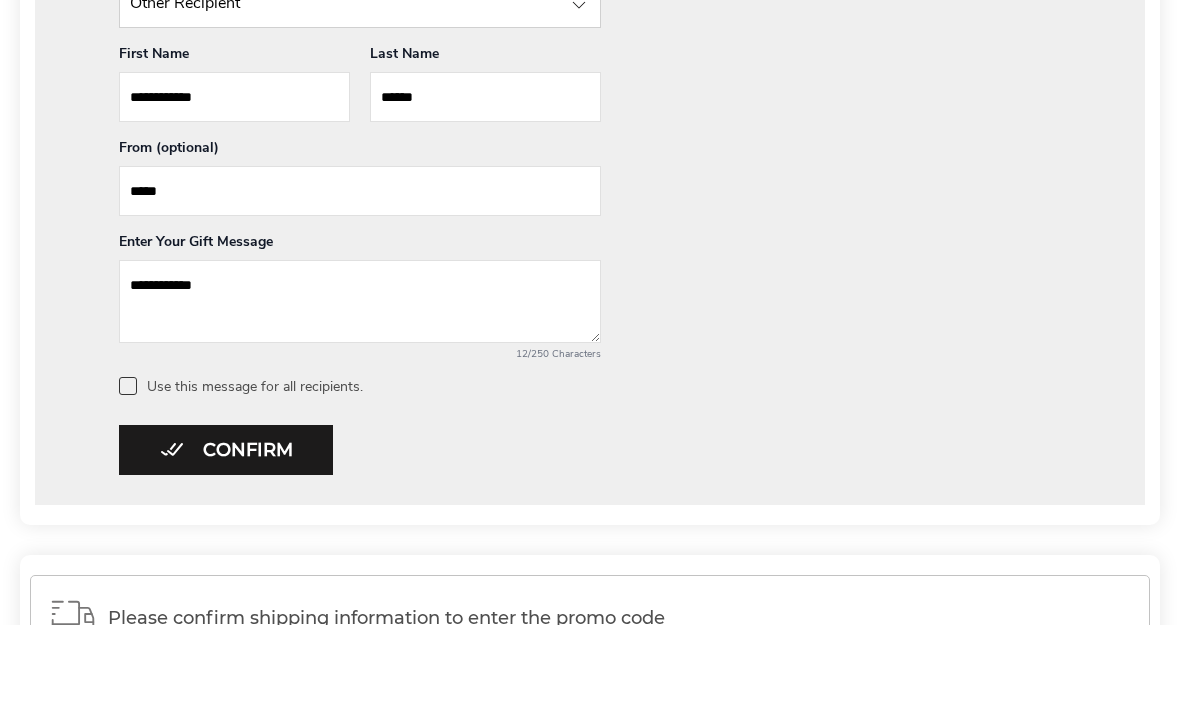 type on "******" 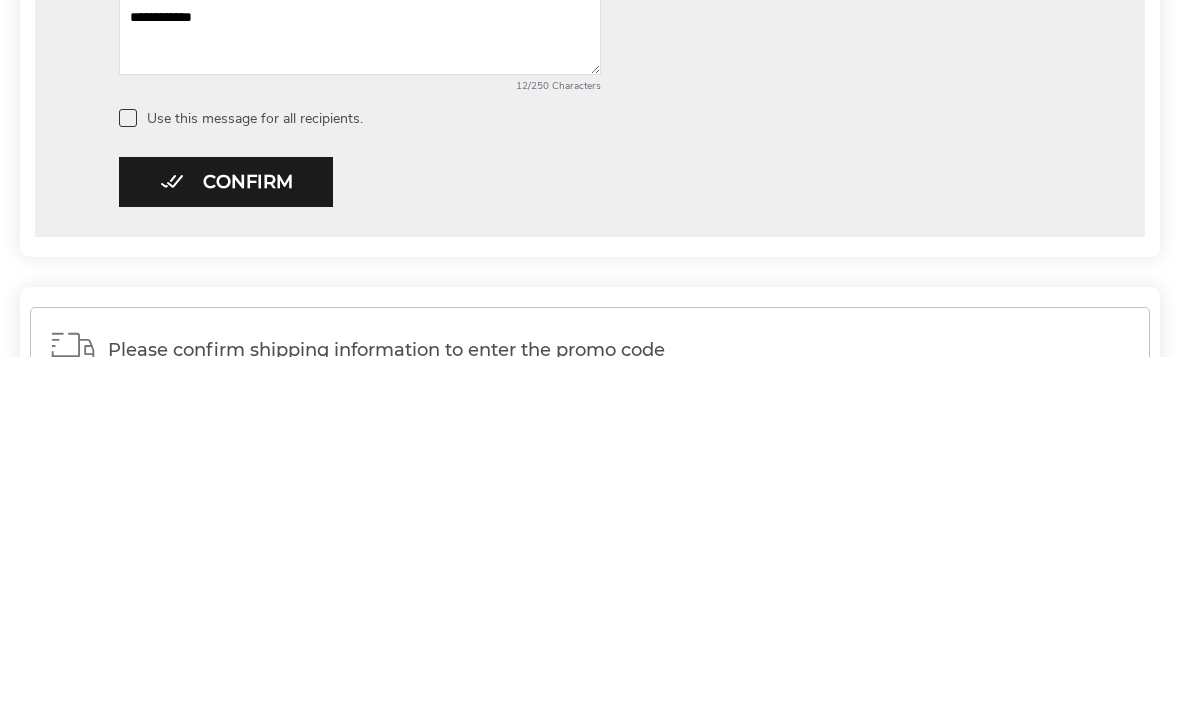 click on "Confirm" at bounding box center (226, 532) 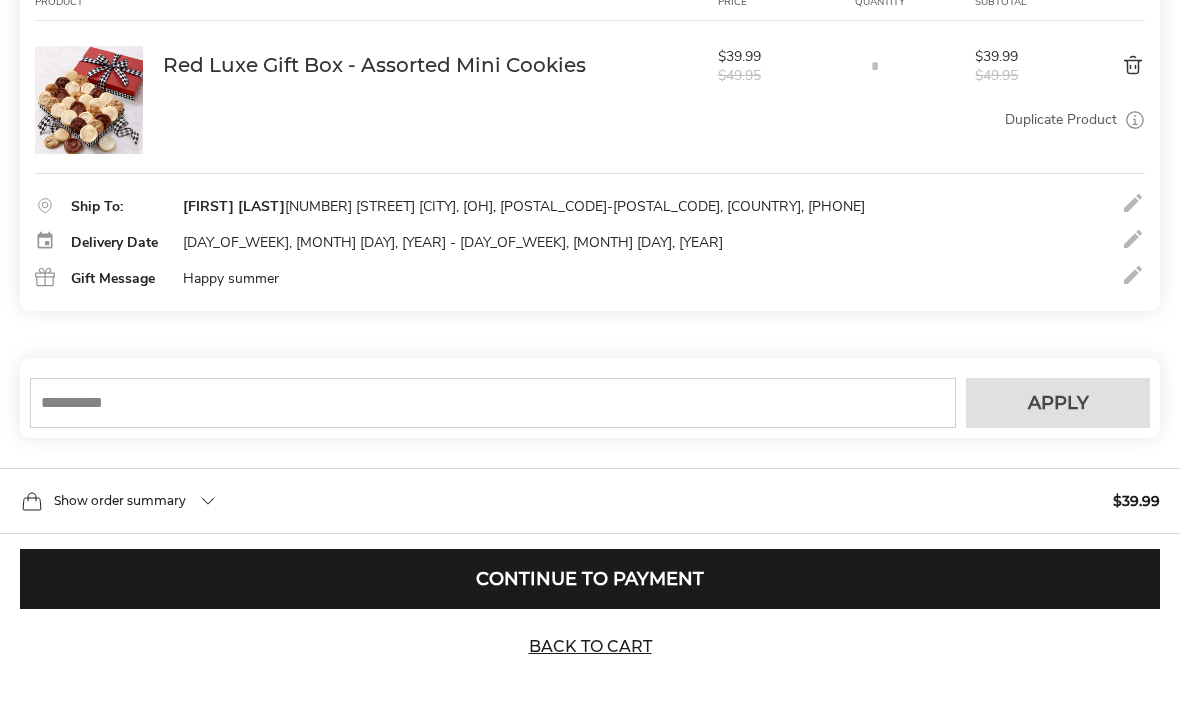 scroll, scrollTop: 441, scrollLeft: 0, axis: vertical 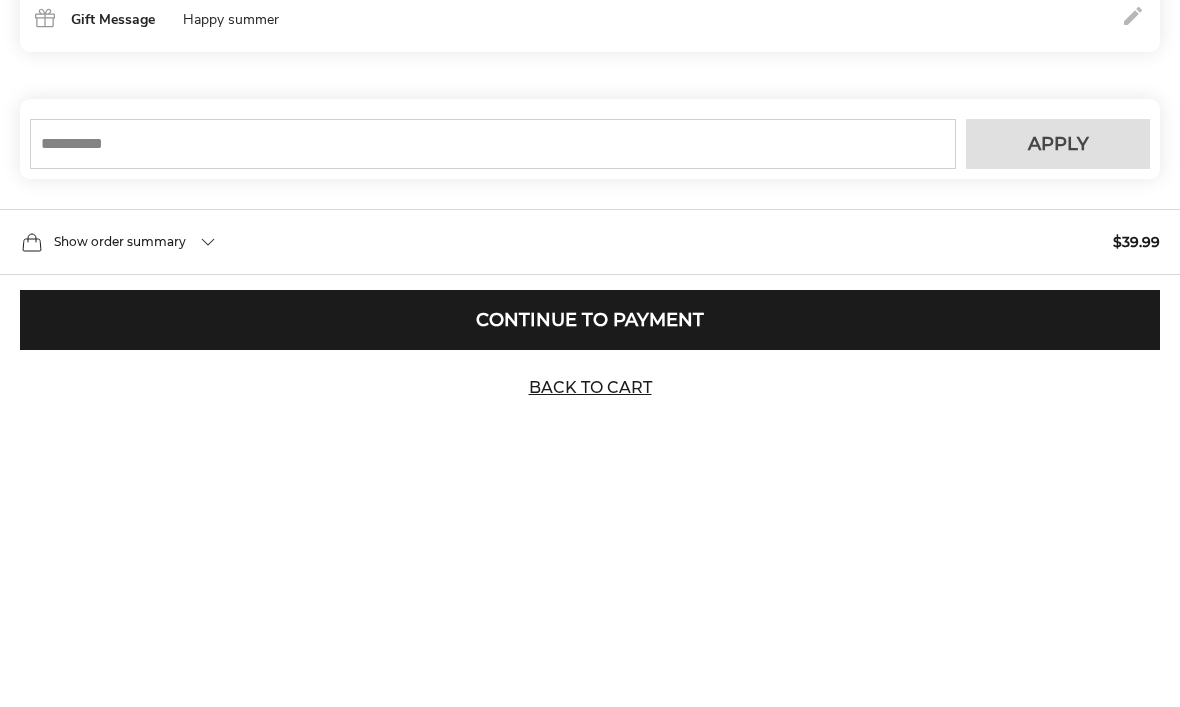 click at bounding box center (493, 372) 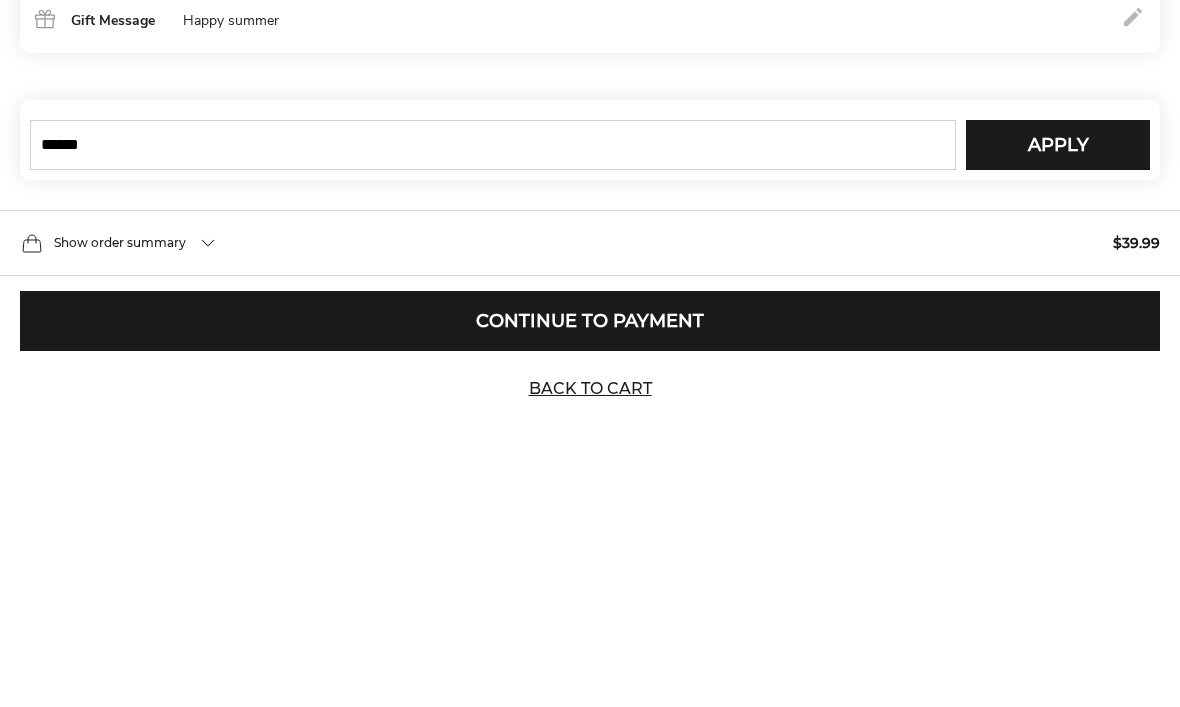 type on "******" 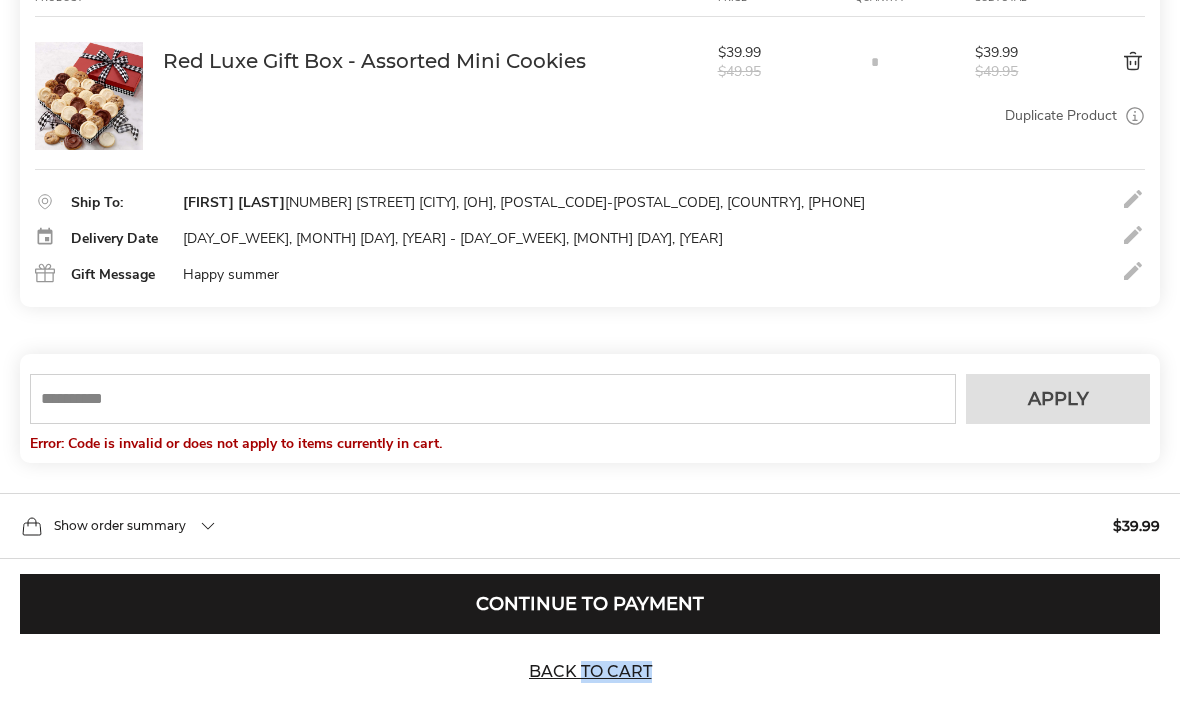 scroll, scrollTop: 447, scrollLeft: 0, axis: vertical 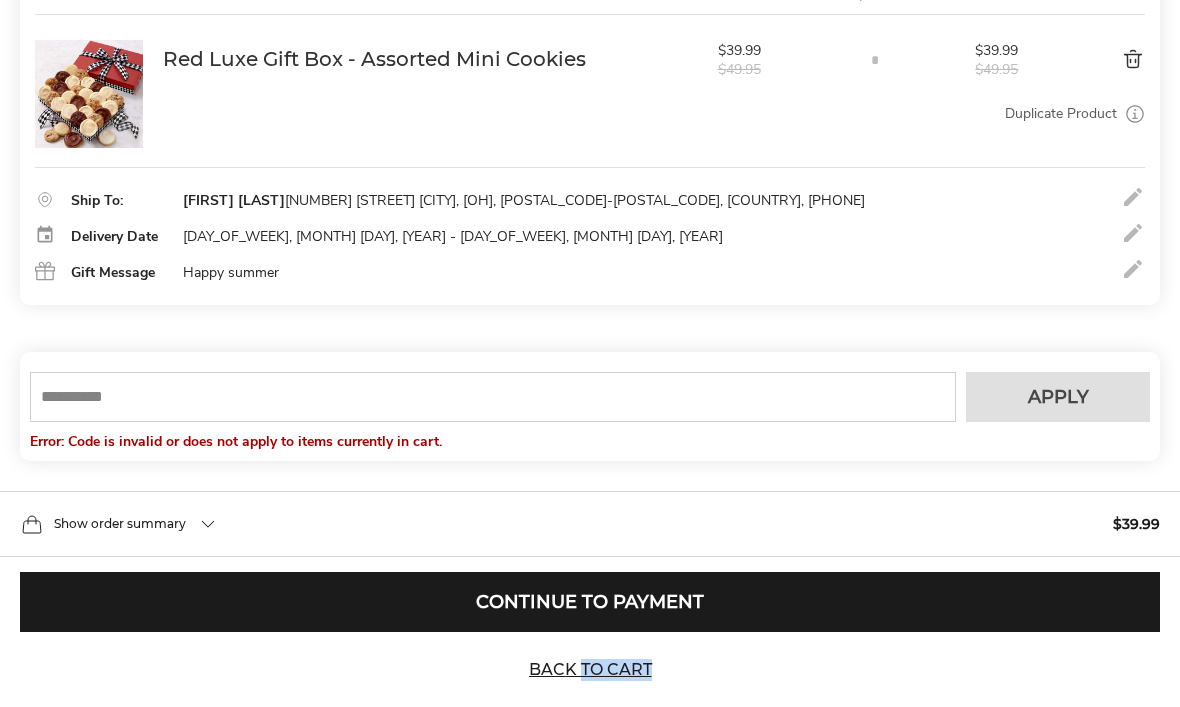 click at bounding box center (493, 398) 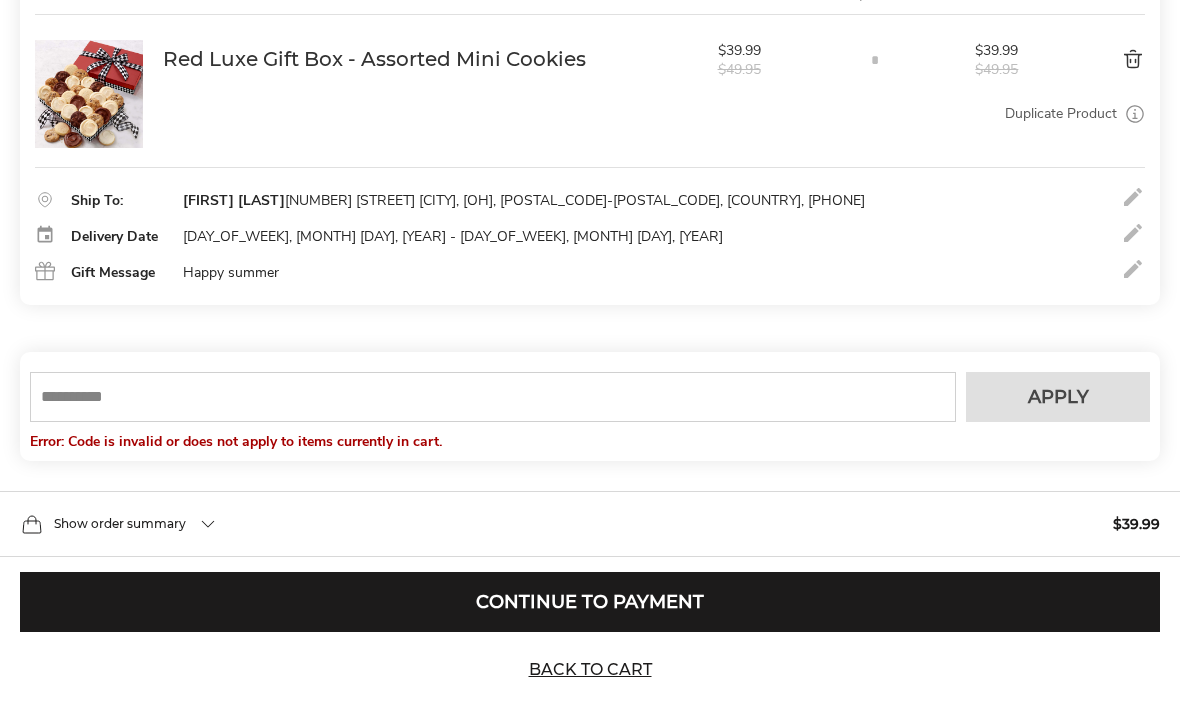scroll, scrollTop: 447, scrollLeft: 0, axis: vertical 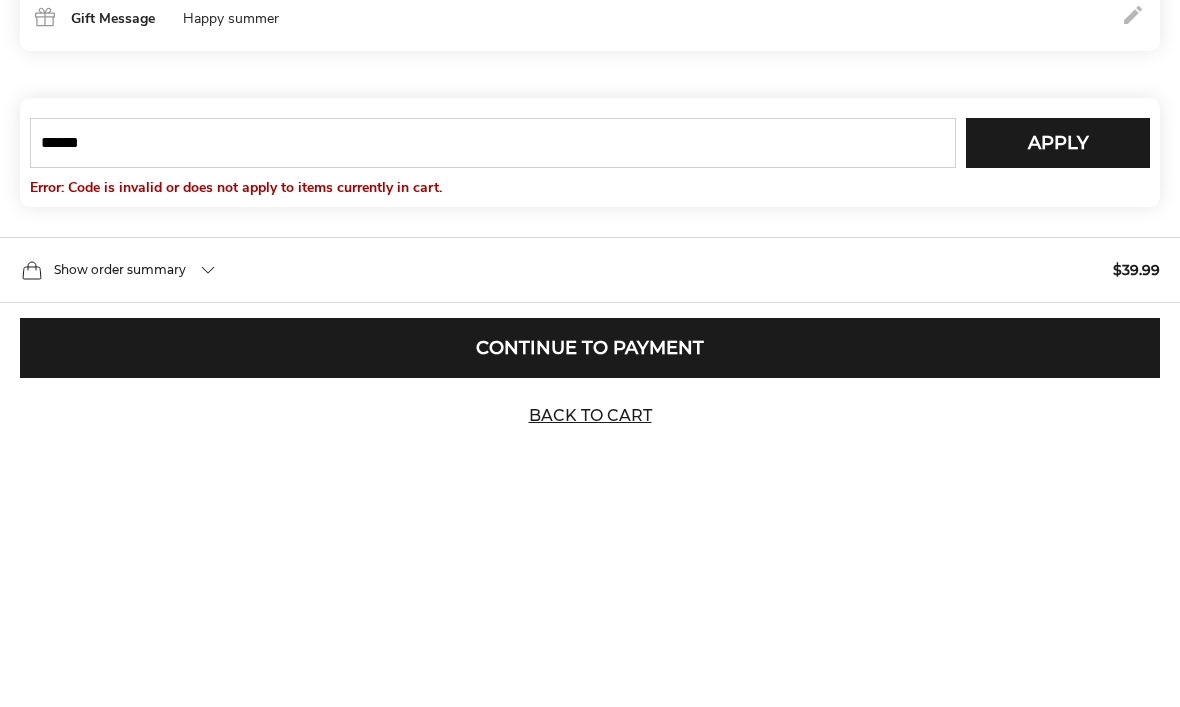 type on "******" 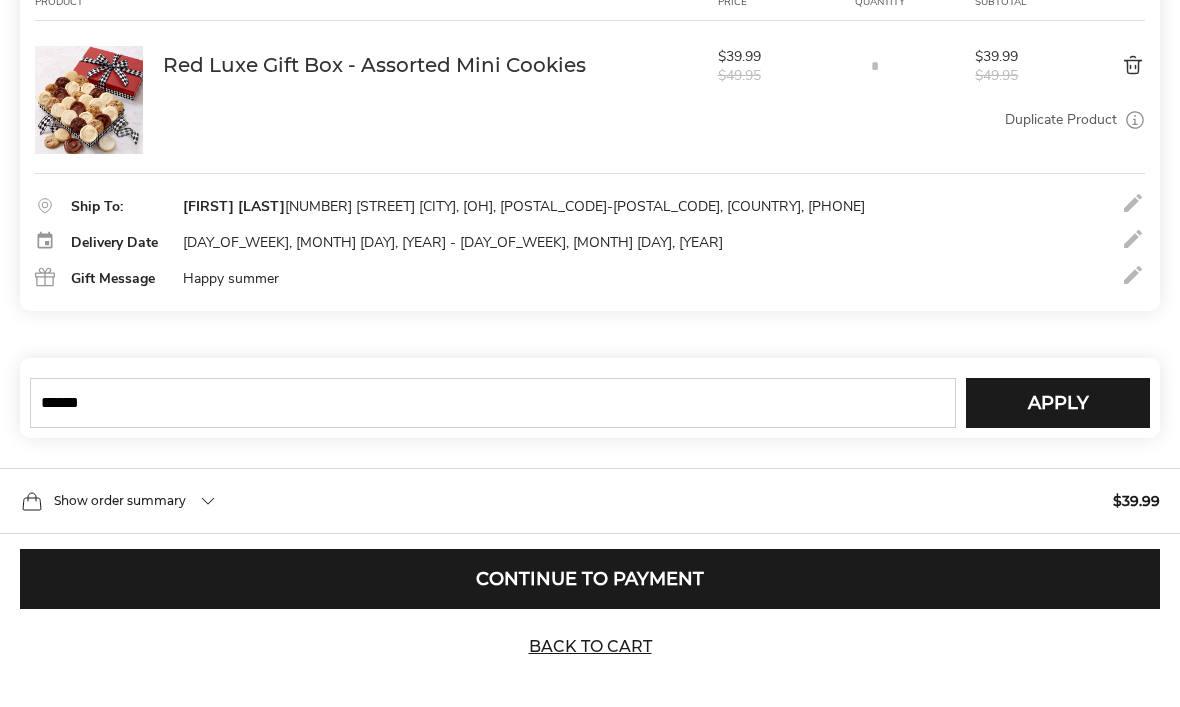 type 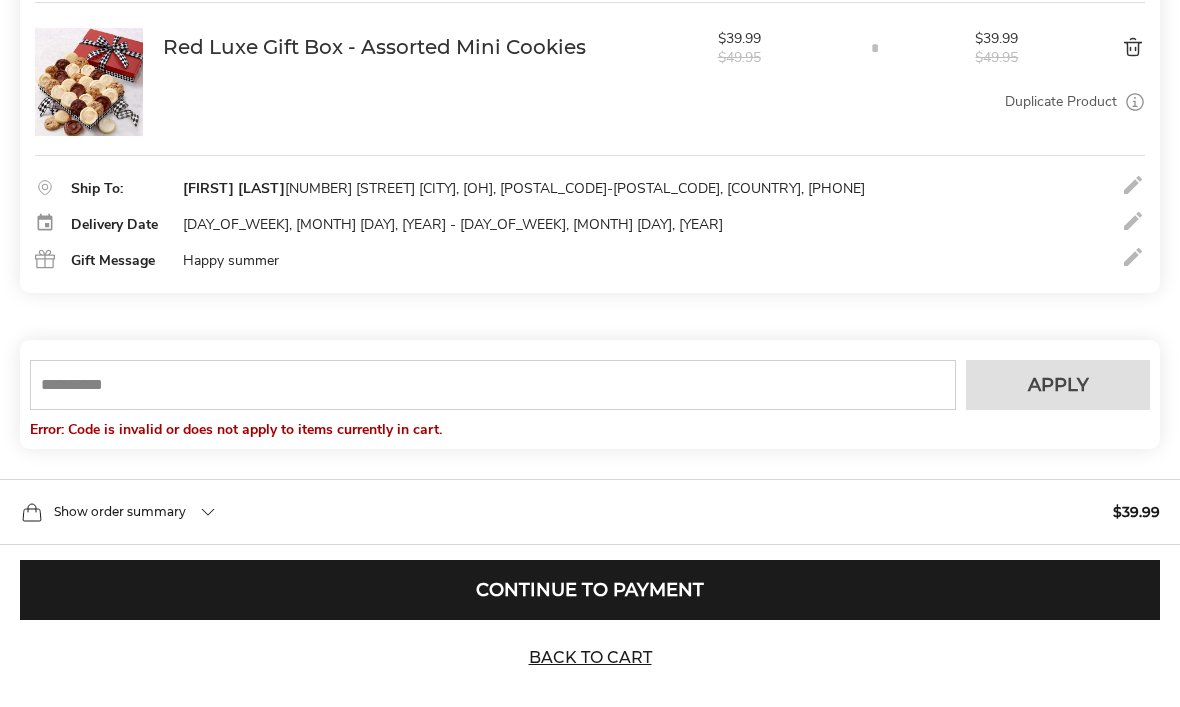 scroll, scrollTop: 470, scrollLeft: 0, axis: vertical 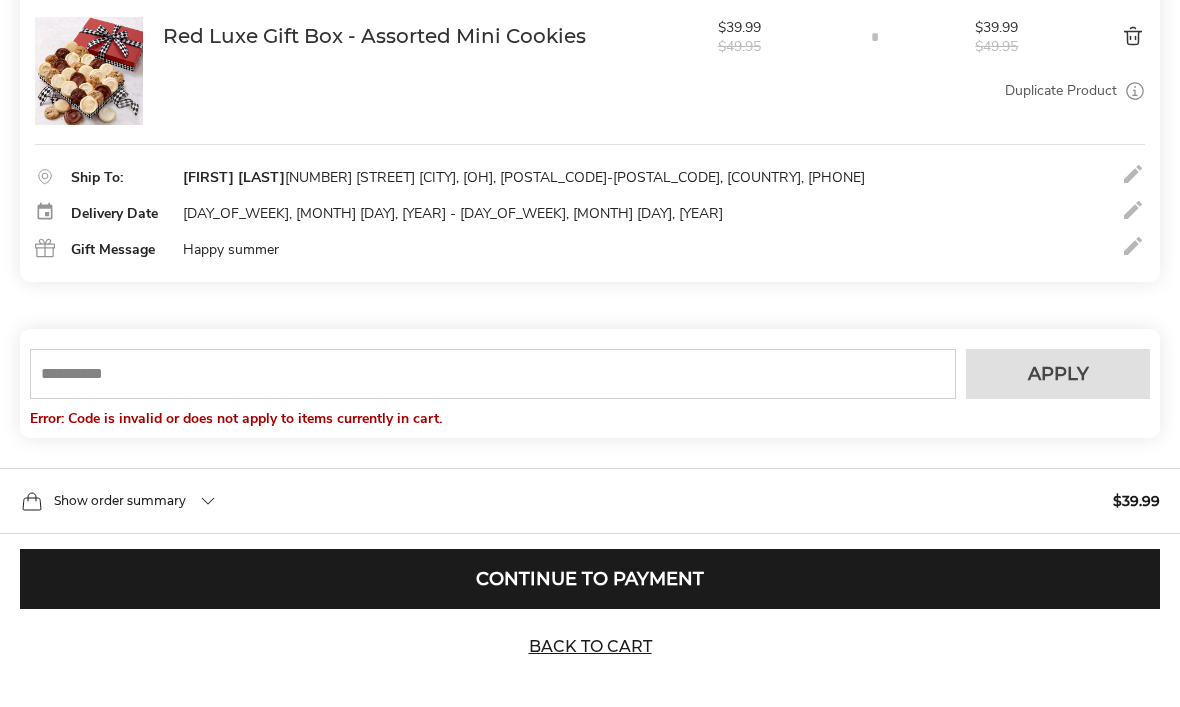 click on "Show order summary $39.99" at bounding box center (590, 502) 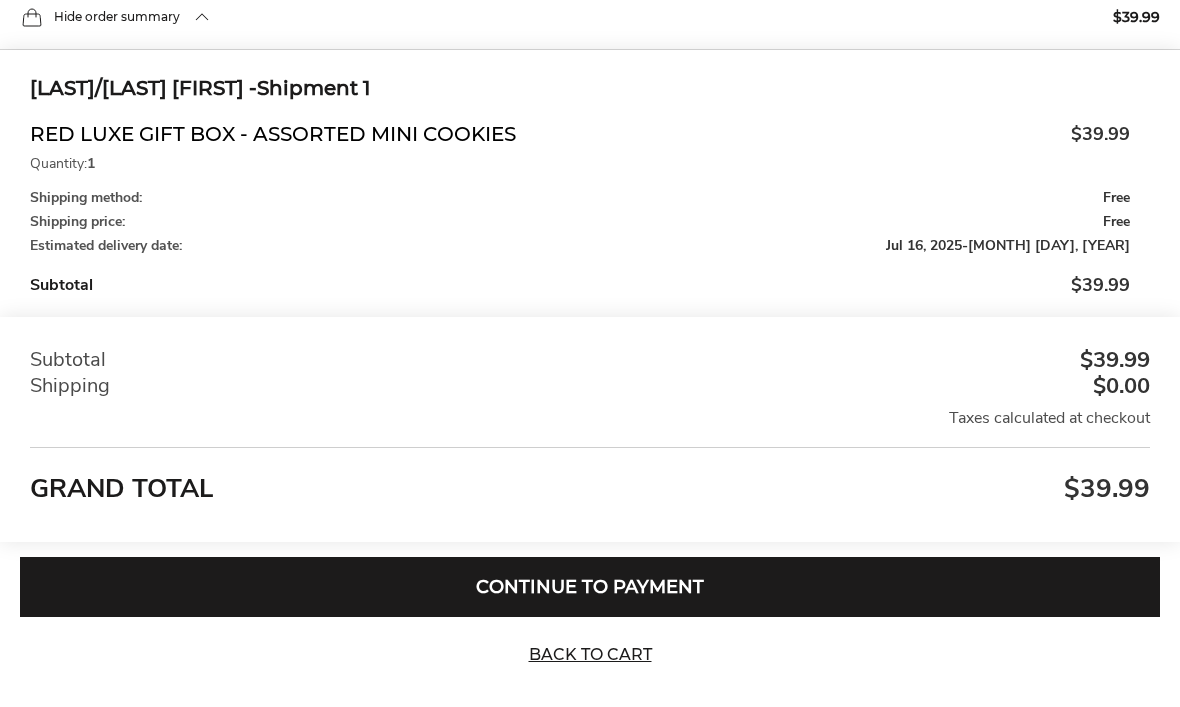 scroll, scrollTop: 961, scrollLeft: 0, axis: vertical 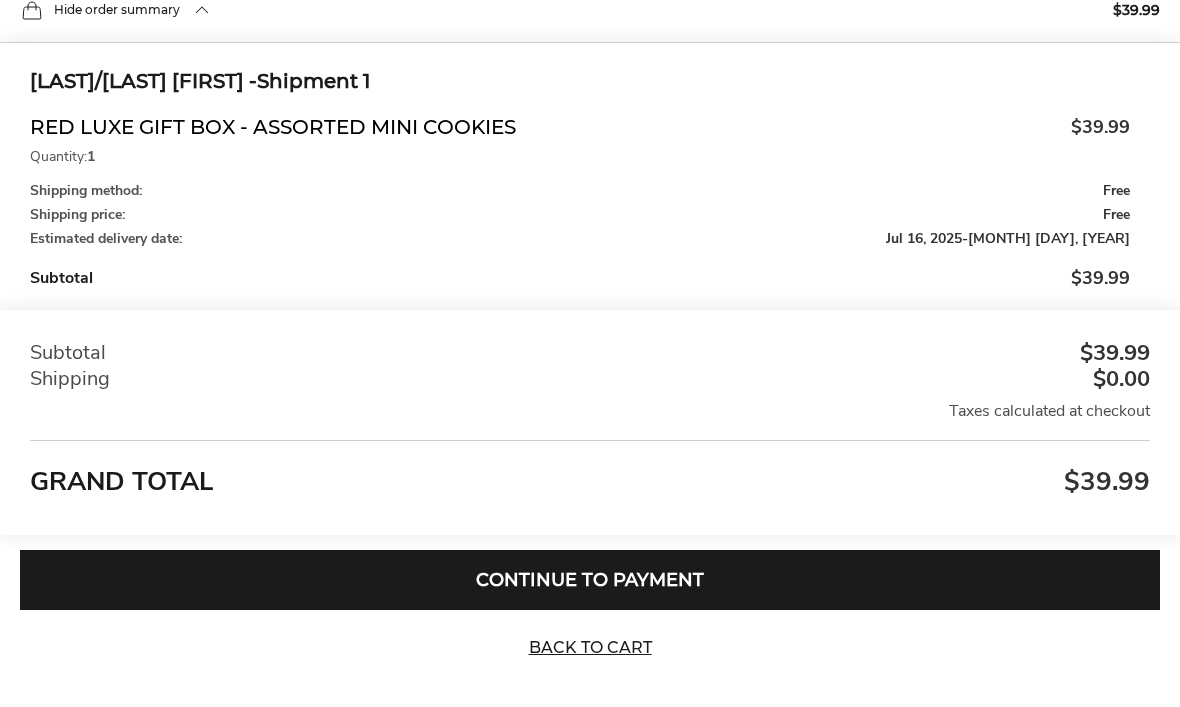 click on "Continue to Payment" at bounding box center (590, 581) 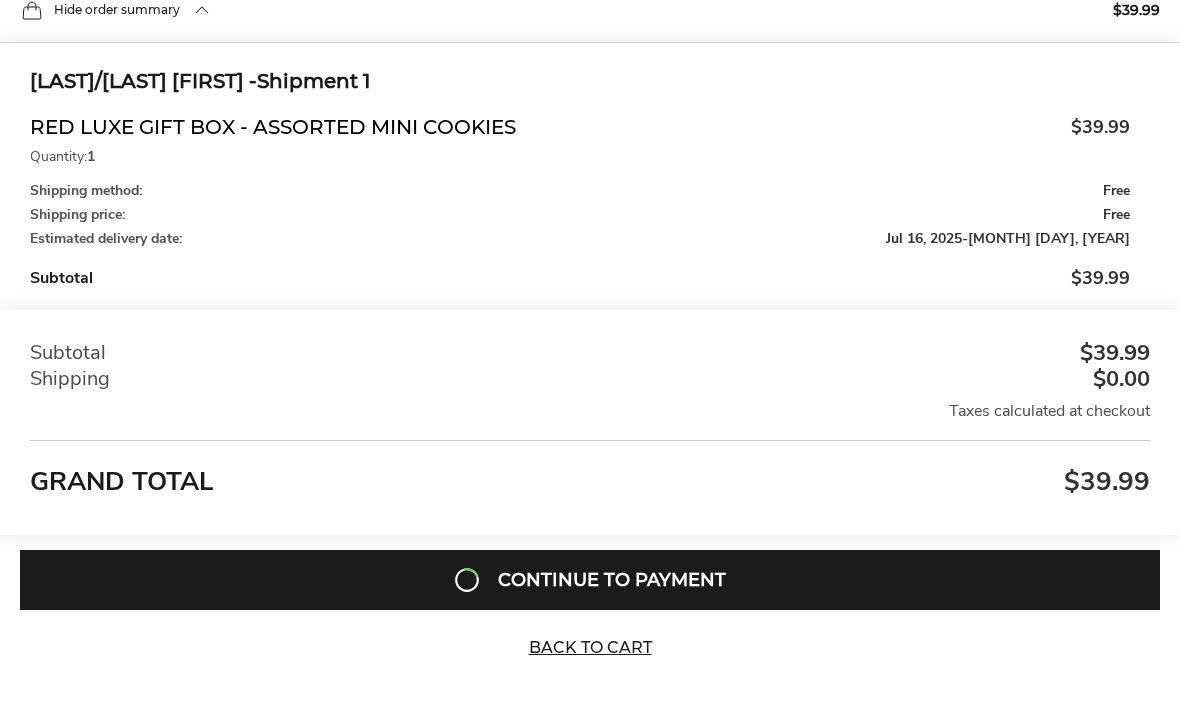 scroll, scrollTop: 1028, scrollLeft: 0, axis: vertical 